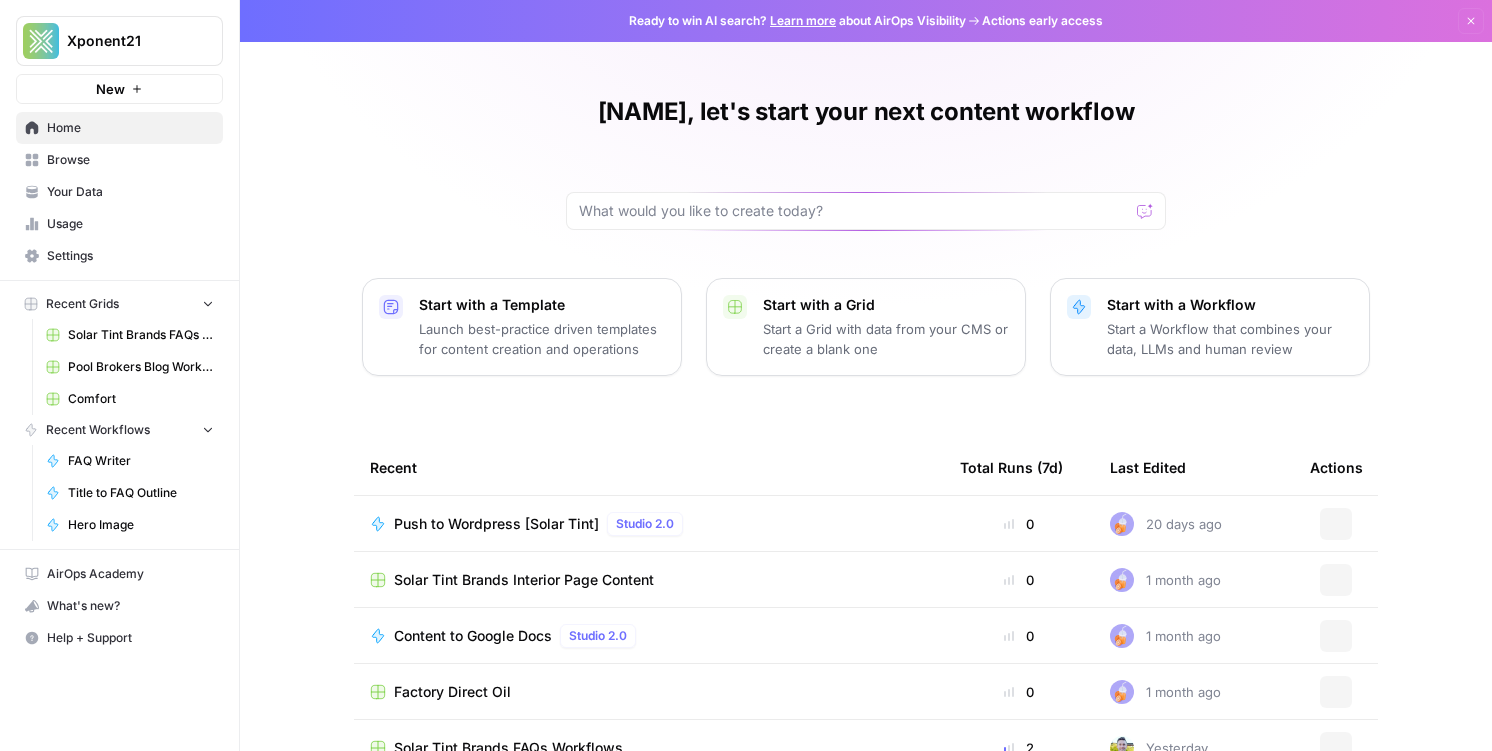 scroll, scrollTop: 0, scrollLeft: 0, axis: both 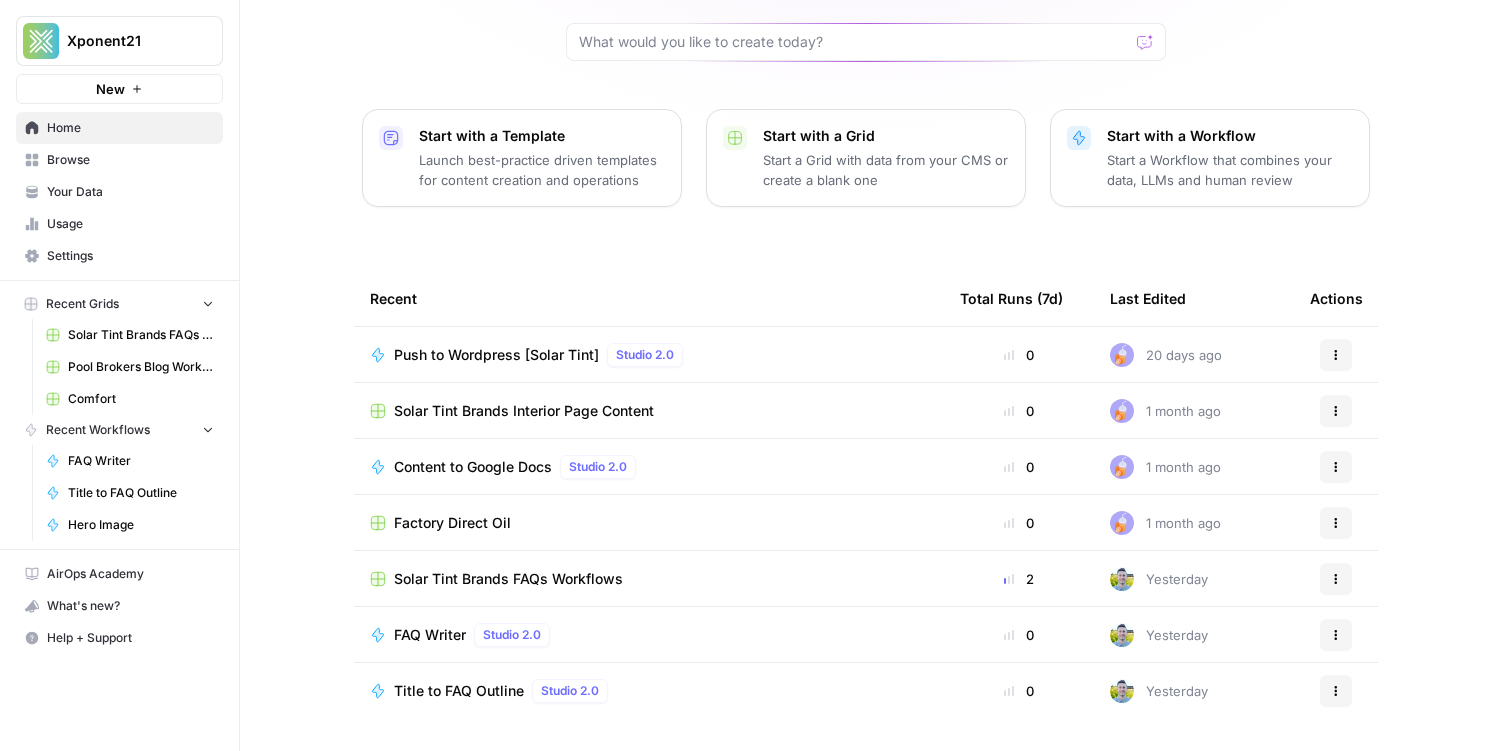 click on "Your Data" at bounding box center [130, 192] 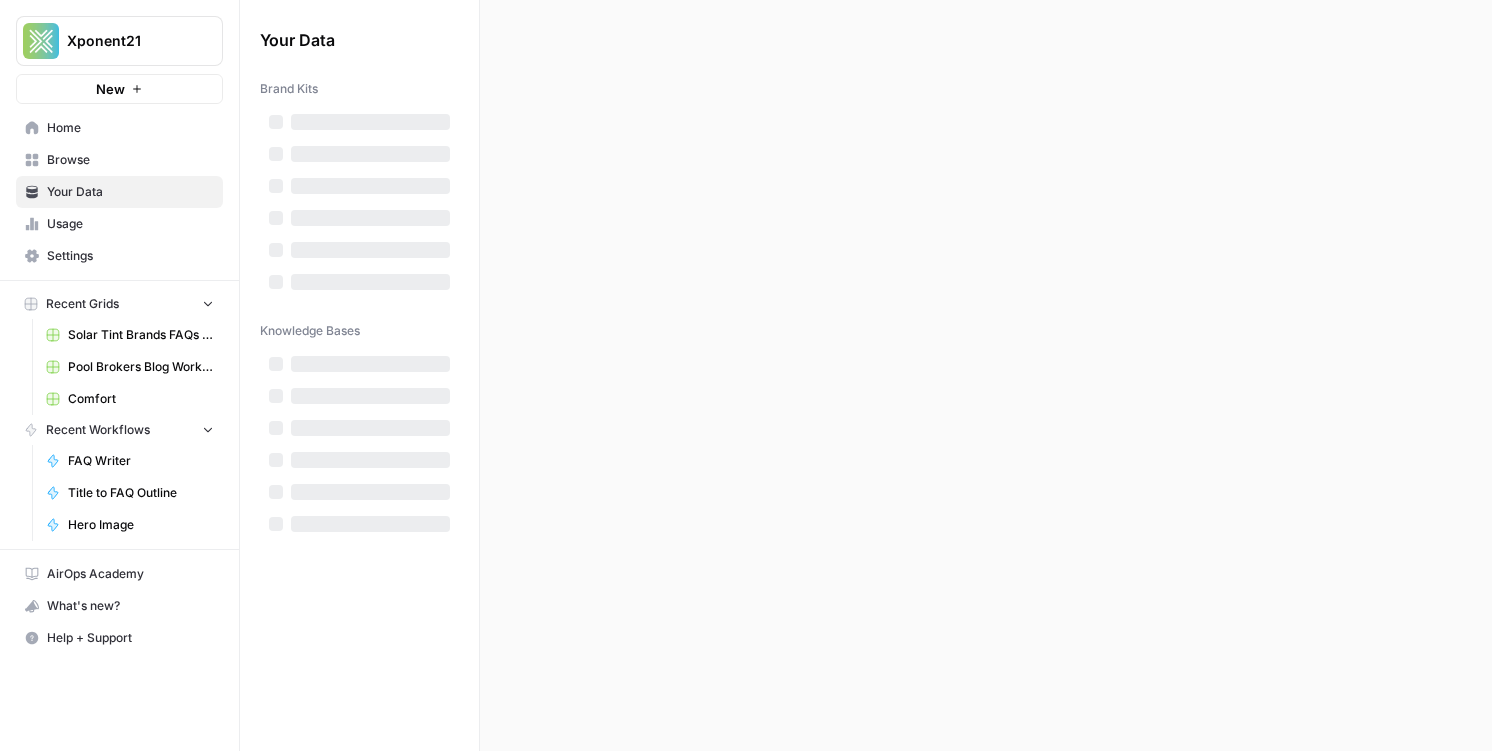 scroll, scrollTop: 0, scrollLeft: 0, axis: both 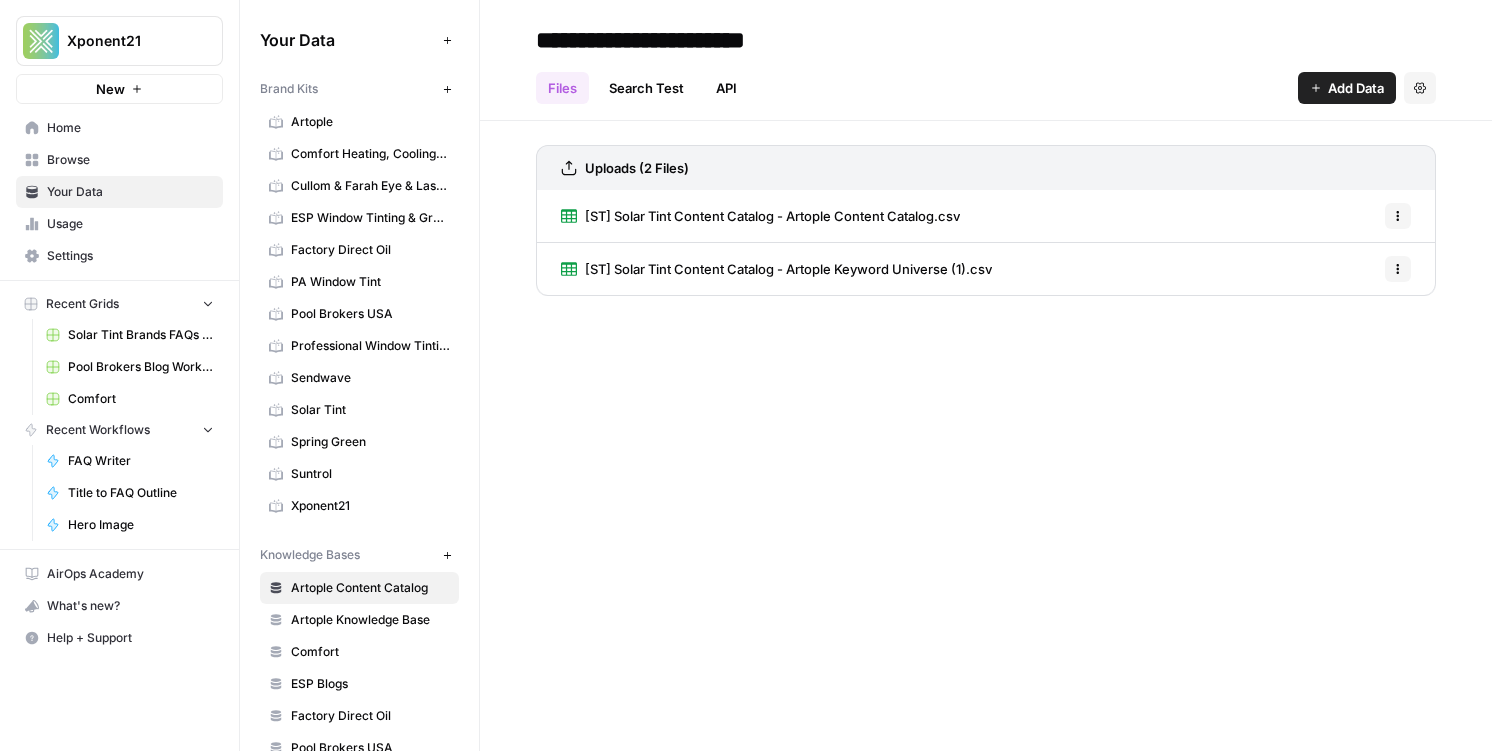 click on "Professional Window Tinting" at bounding box center (370, 346) 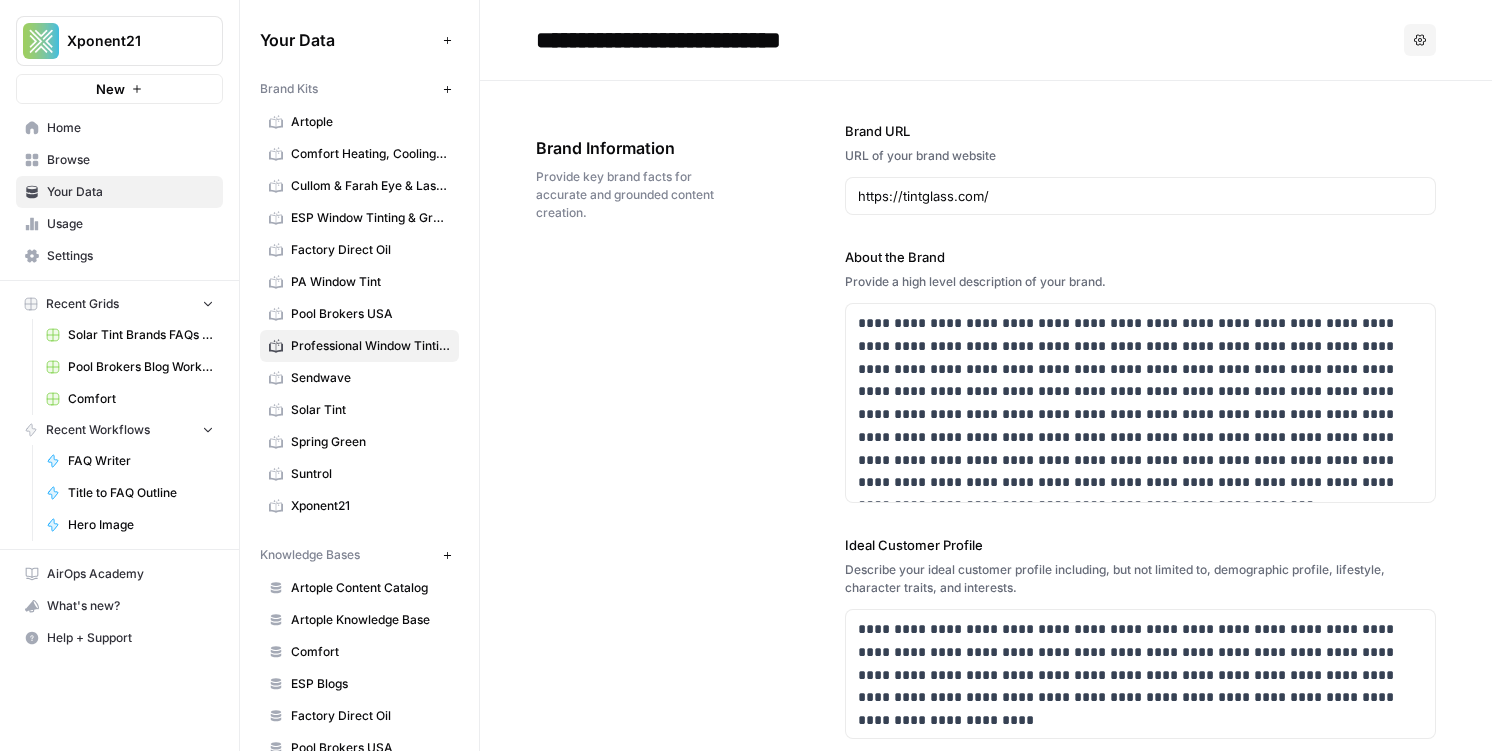 click on "Recent Grids" at bounding box center (119, 304) 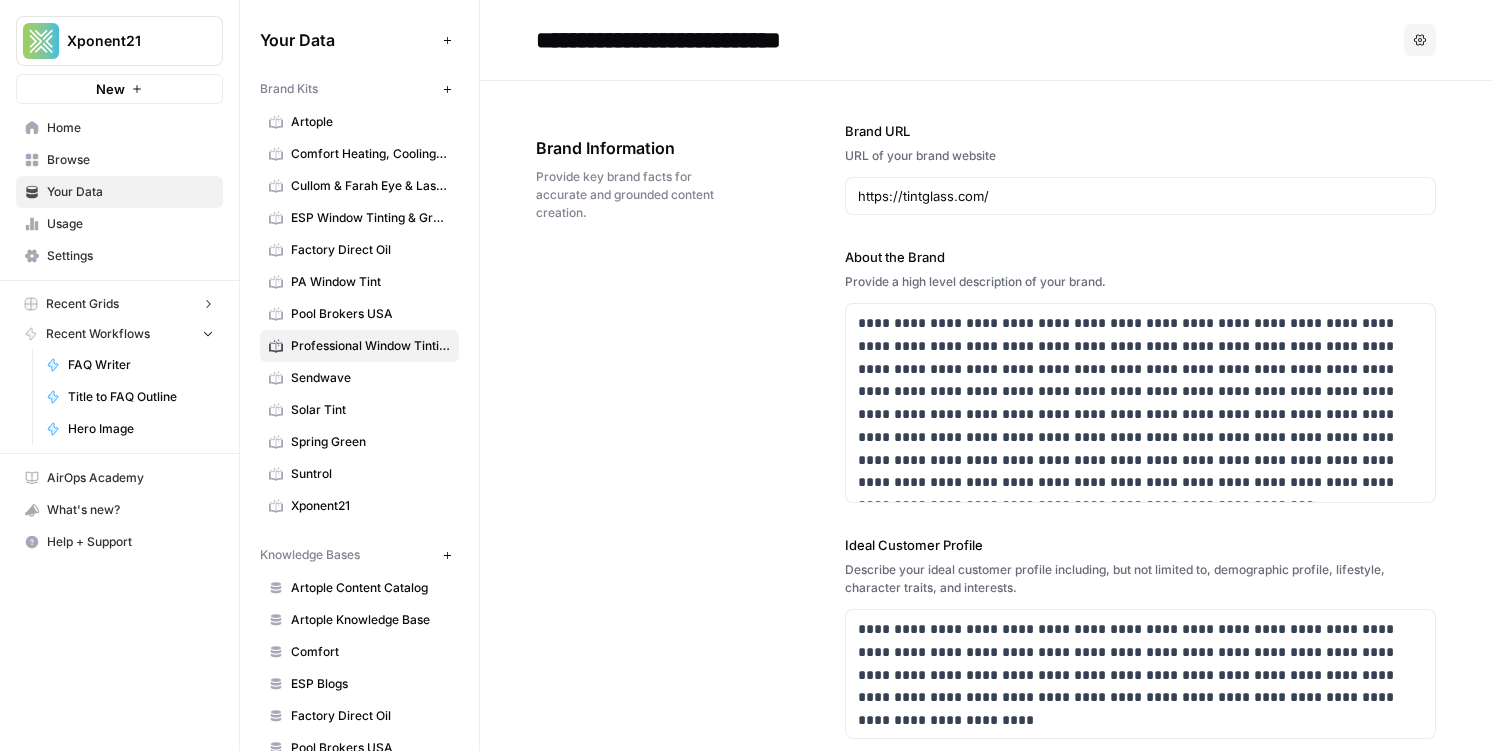 drag, startPoint x: 119, startPoint y: 297, endPoint x: 119, endPoint y: 262, distance: 35 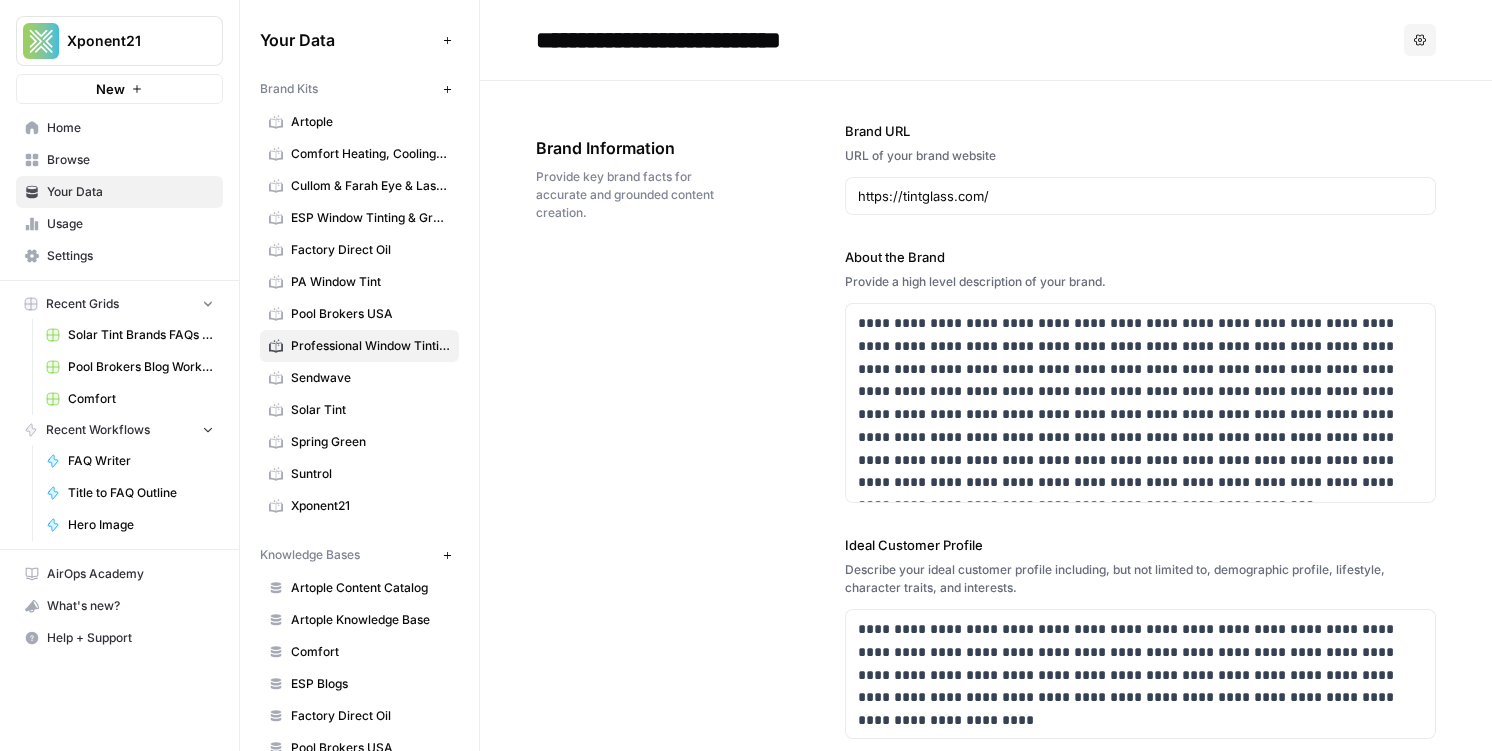 click on "Home" at bounding box center (130, 128) 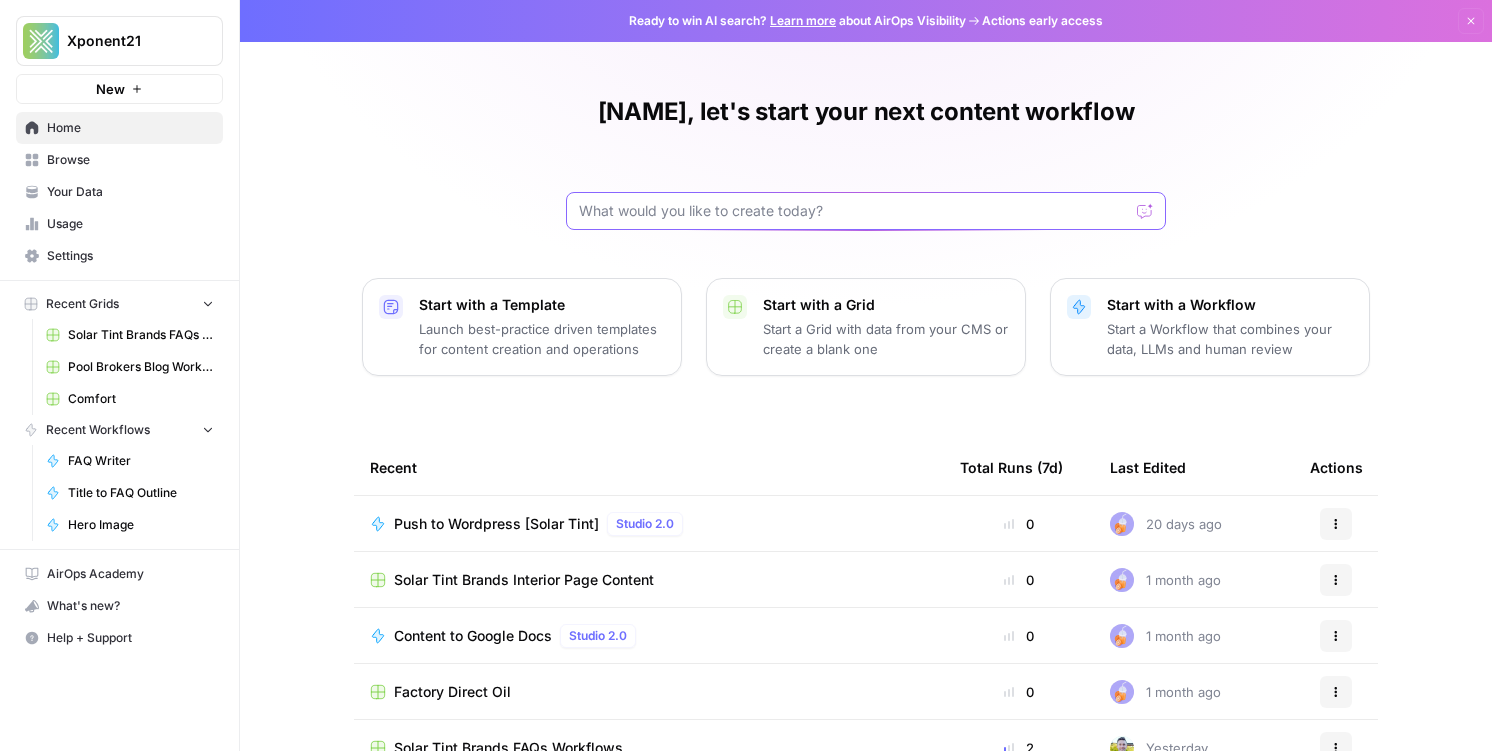 click at bounding box center (854, 211) 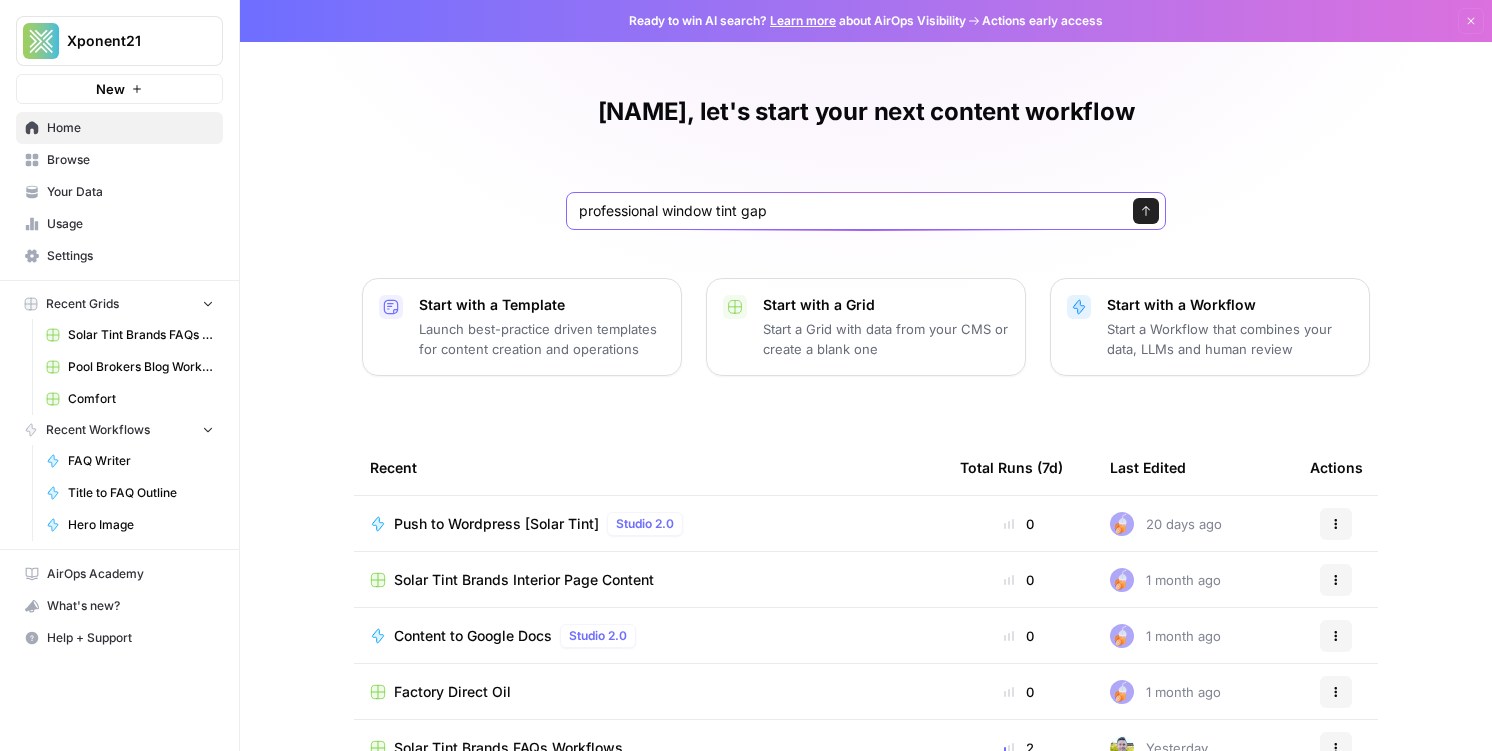 type on "professional window tint gap" 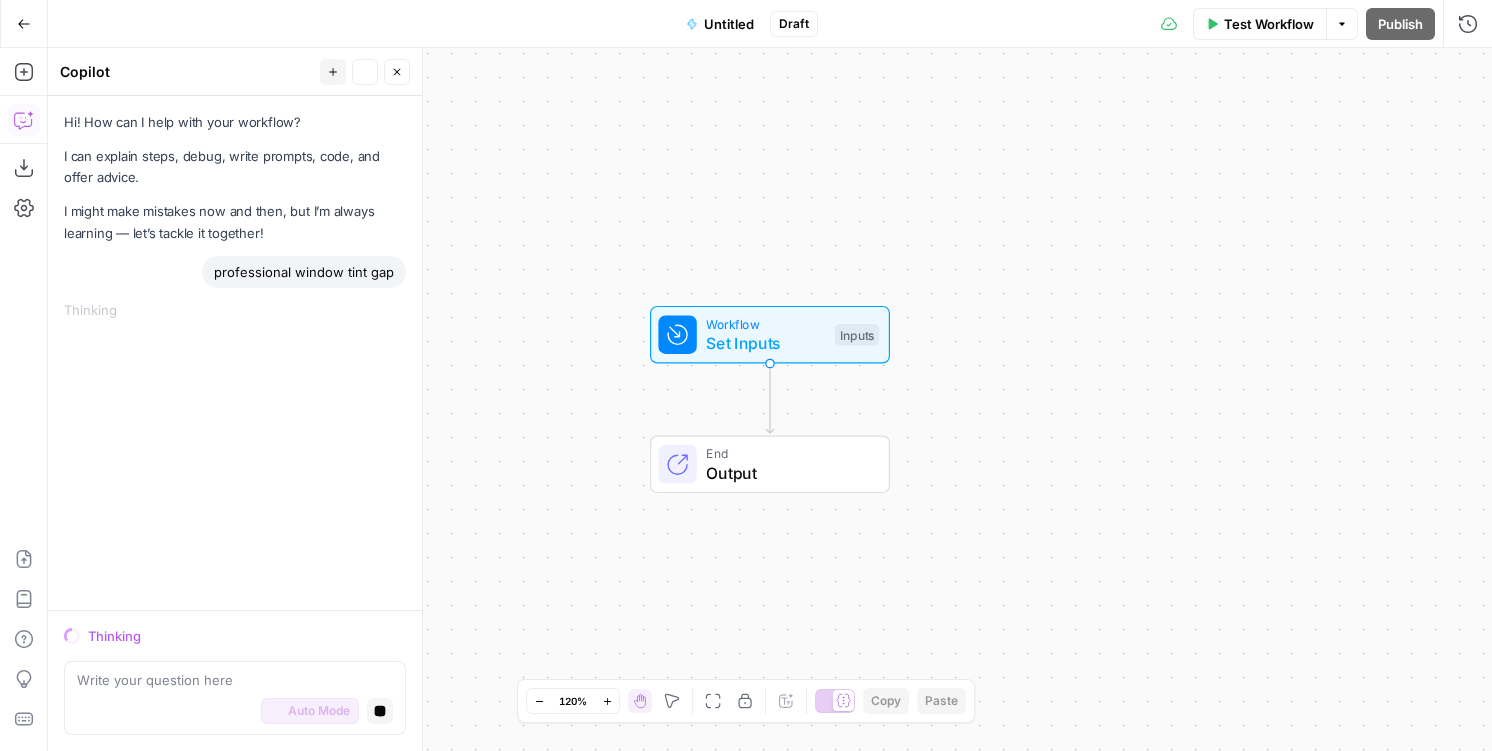 click 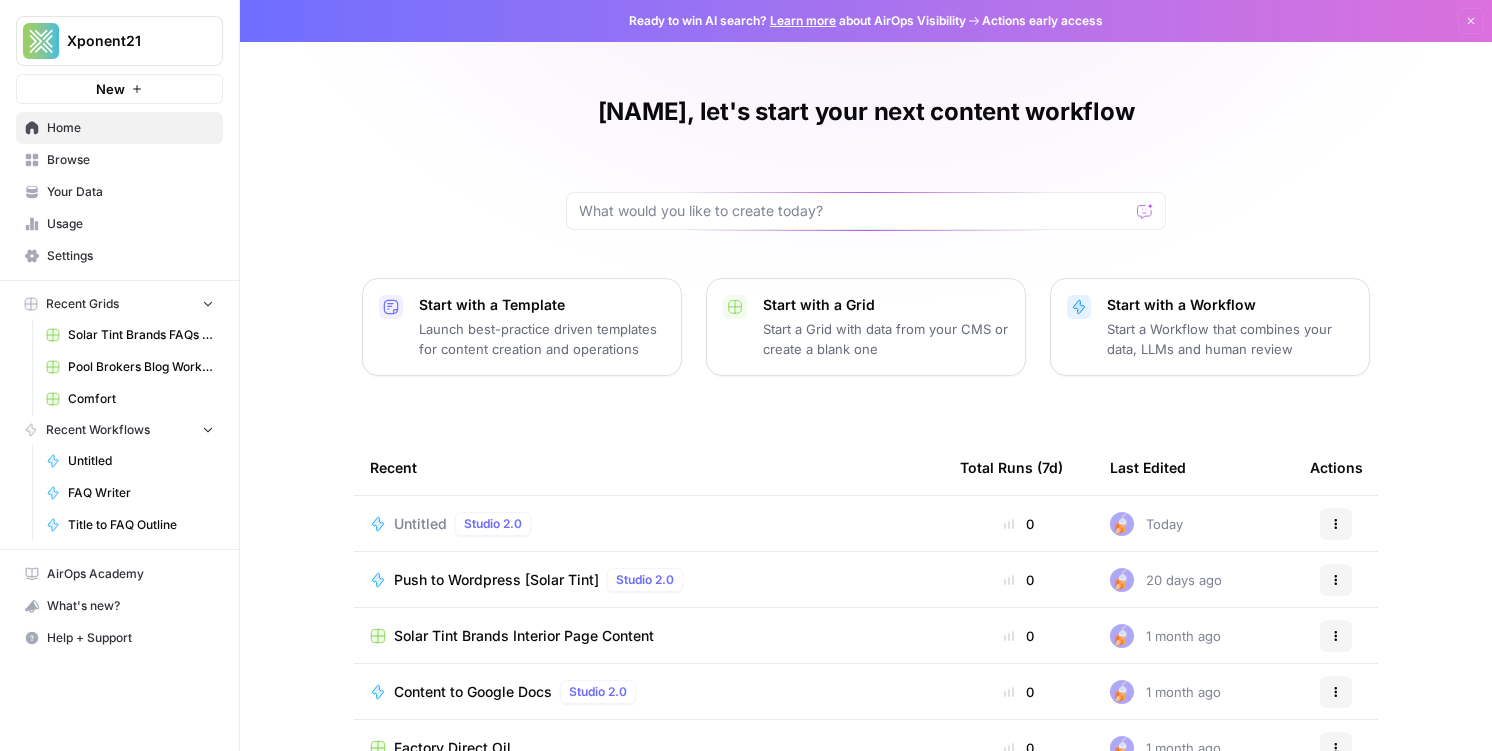 scroll, scrollTop: 169, scrollLeft: 0, axis: vertical 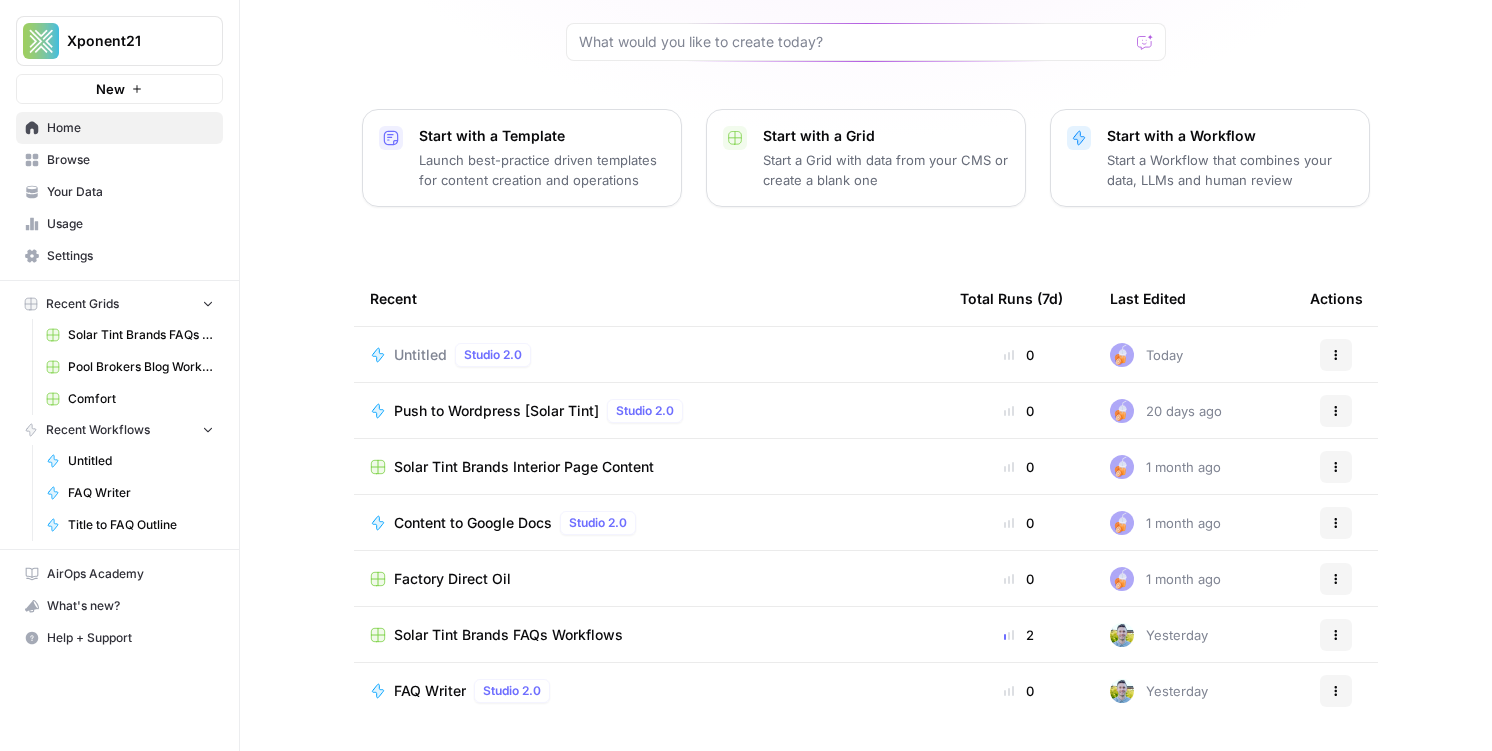 click on "Actions" at bounding box center (1336, 355) 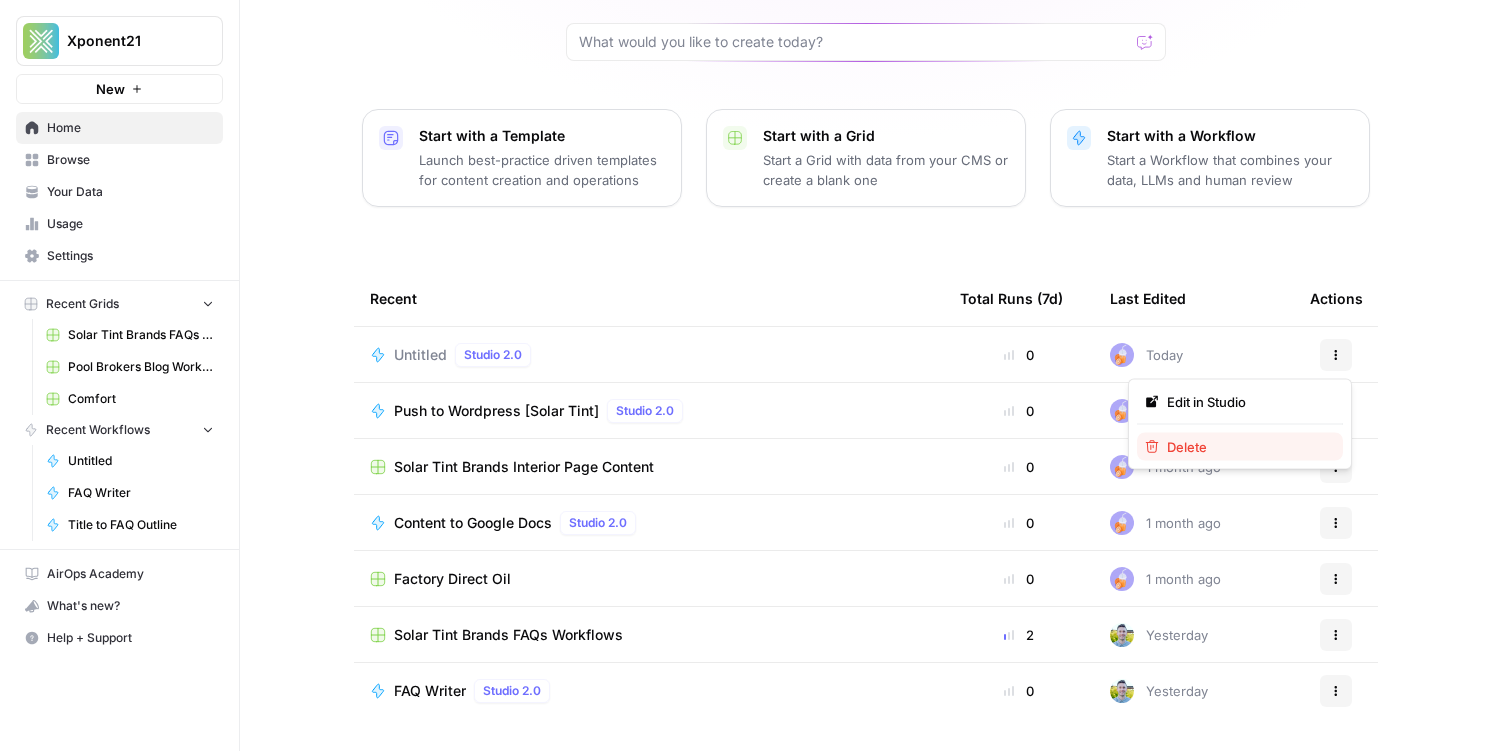 click on "Delete" at bounding box center (1247, 447) 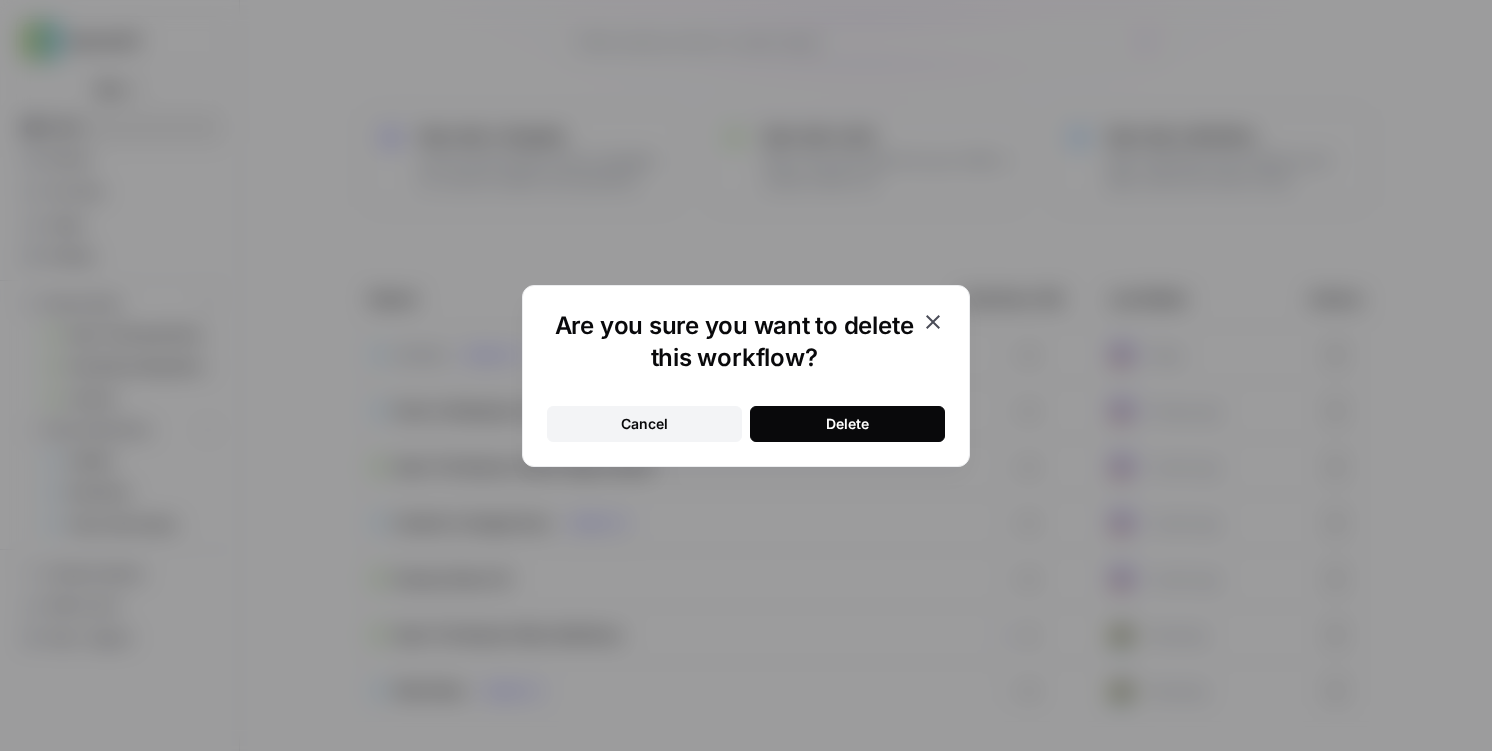click on "Delete" at bounding box center [847, 424] 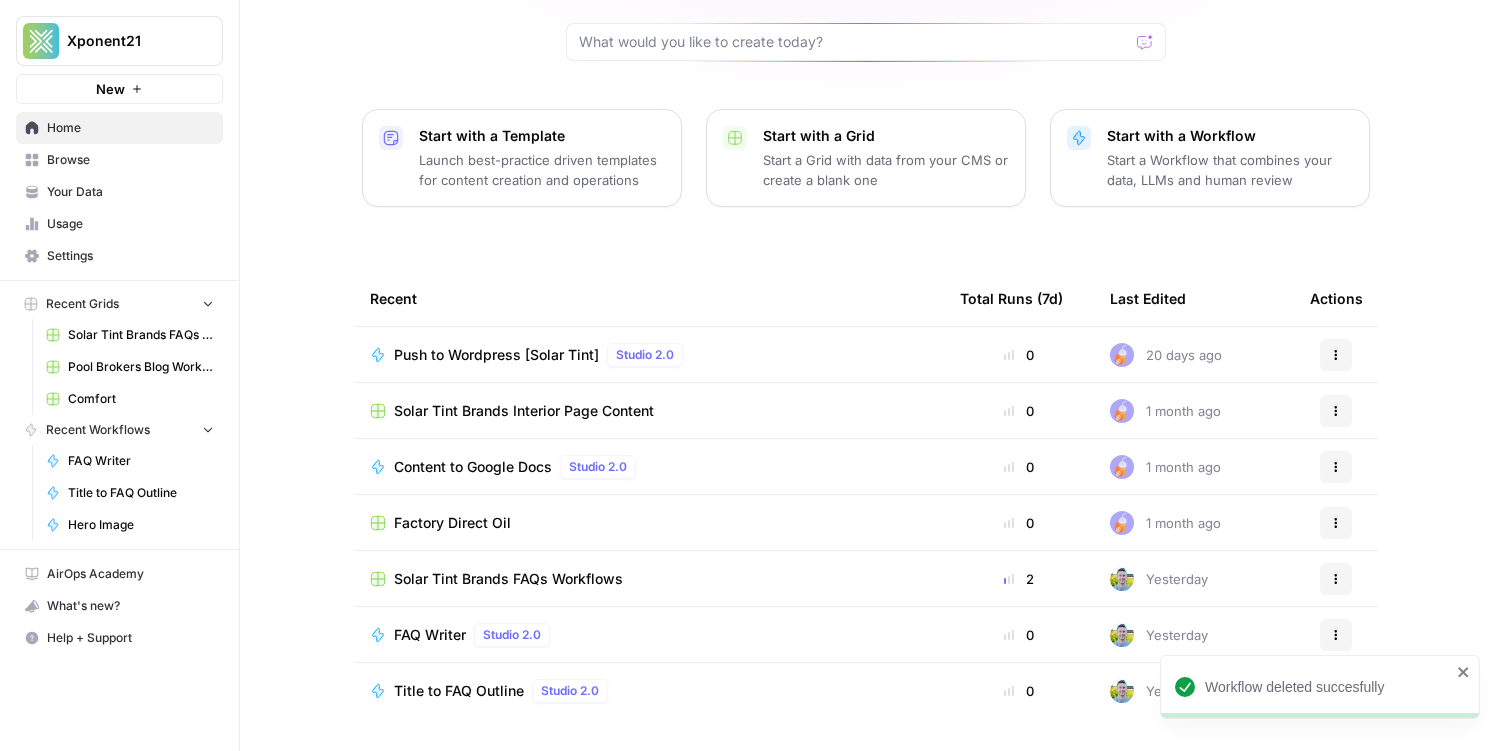 click on "Total Runs (7d)" at bounding box center (1019, 298) 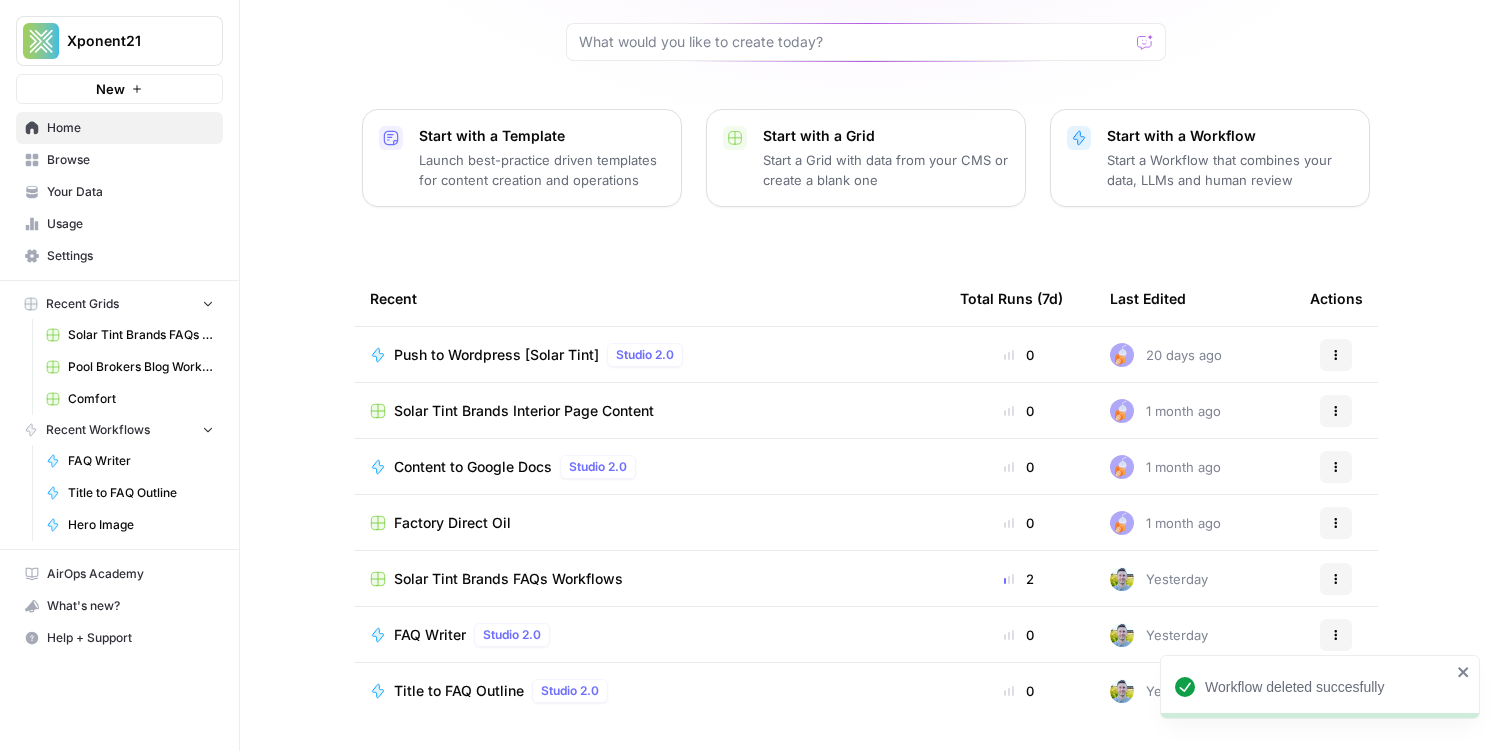 click on "Browse" at bounding box center (130, 160) 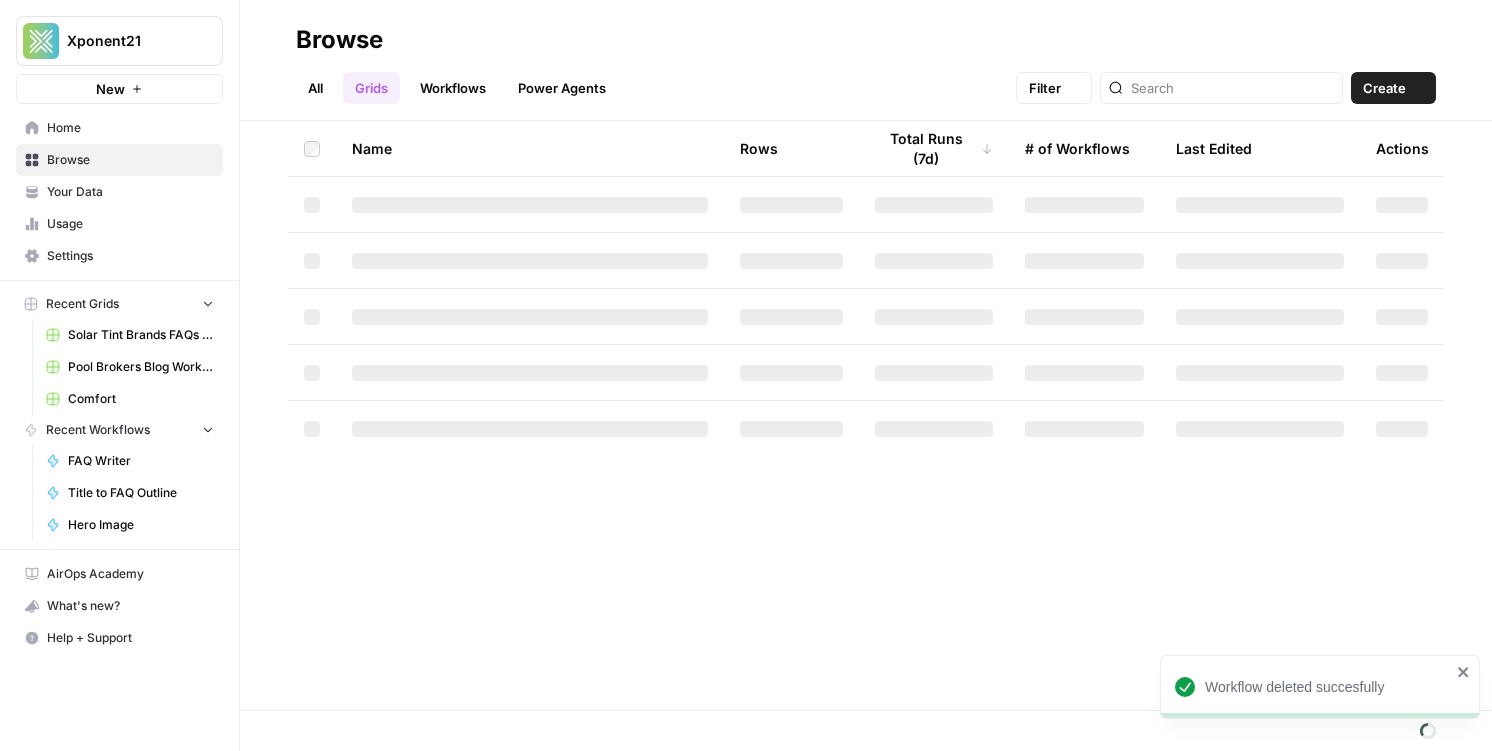 scroll, scrollTop: 0, scrollLeft: 0, axis: both 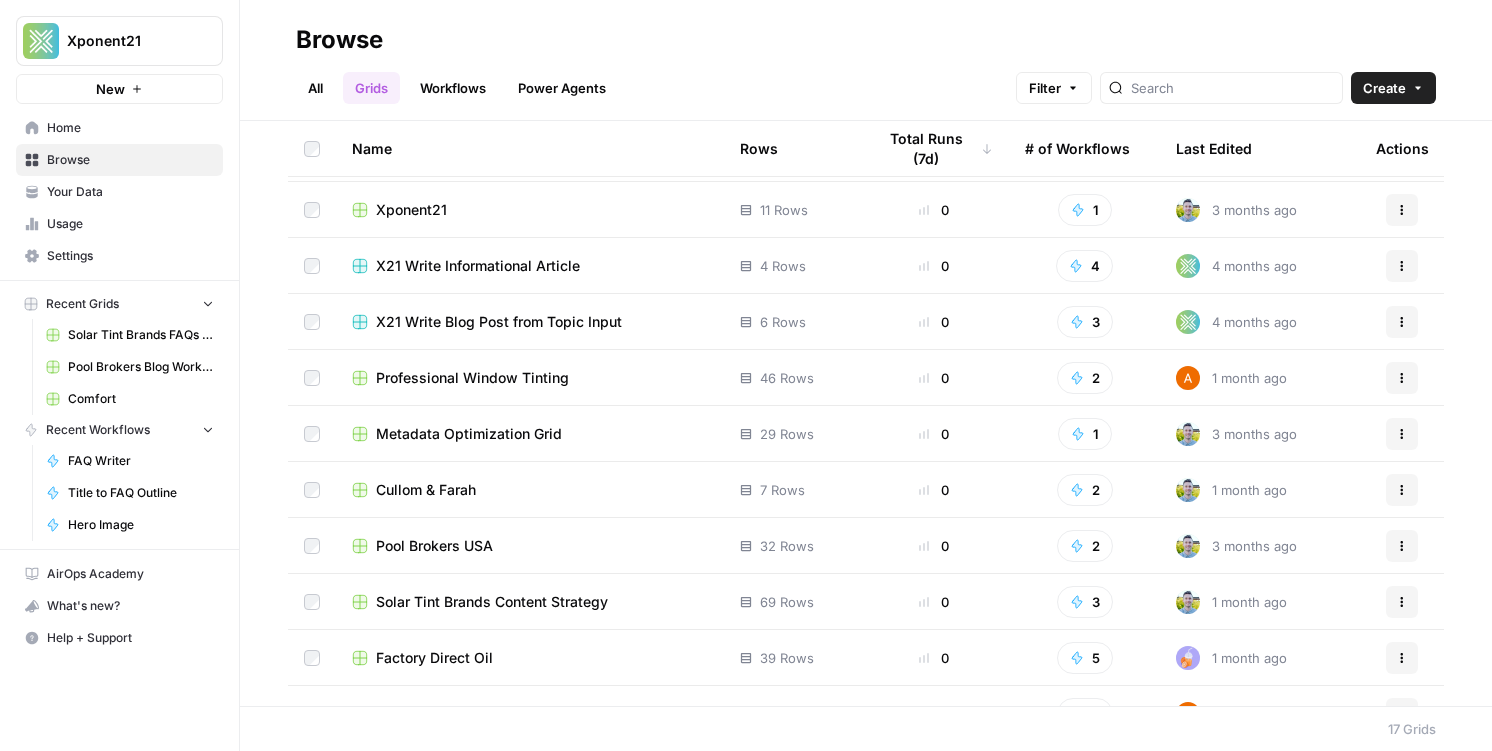 click on "Professional Window Tinting" at bounding box center (472, 378) 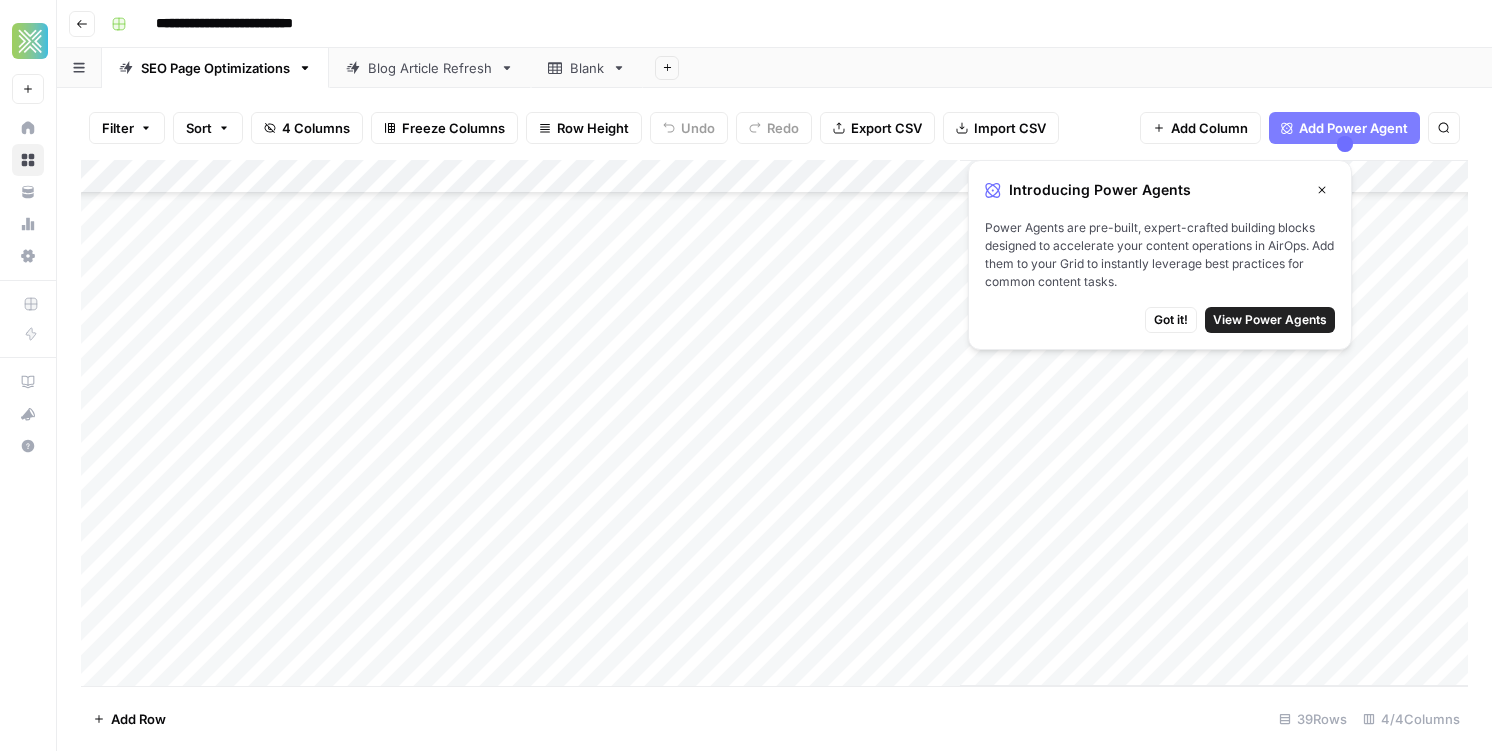 scroll, scrollTop: 866, scrollLeft: 0, axis: vertical 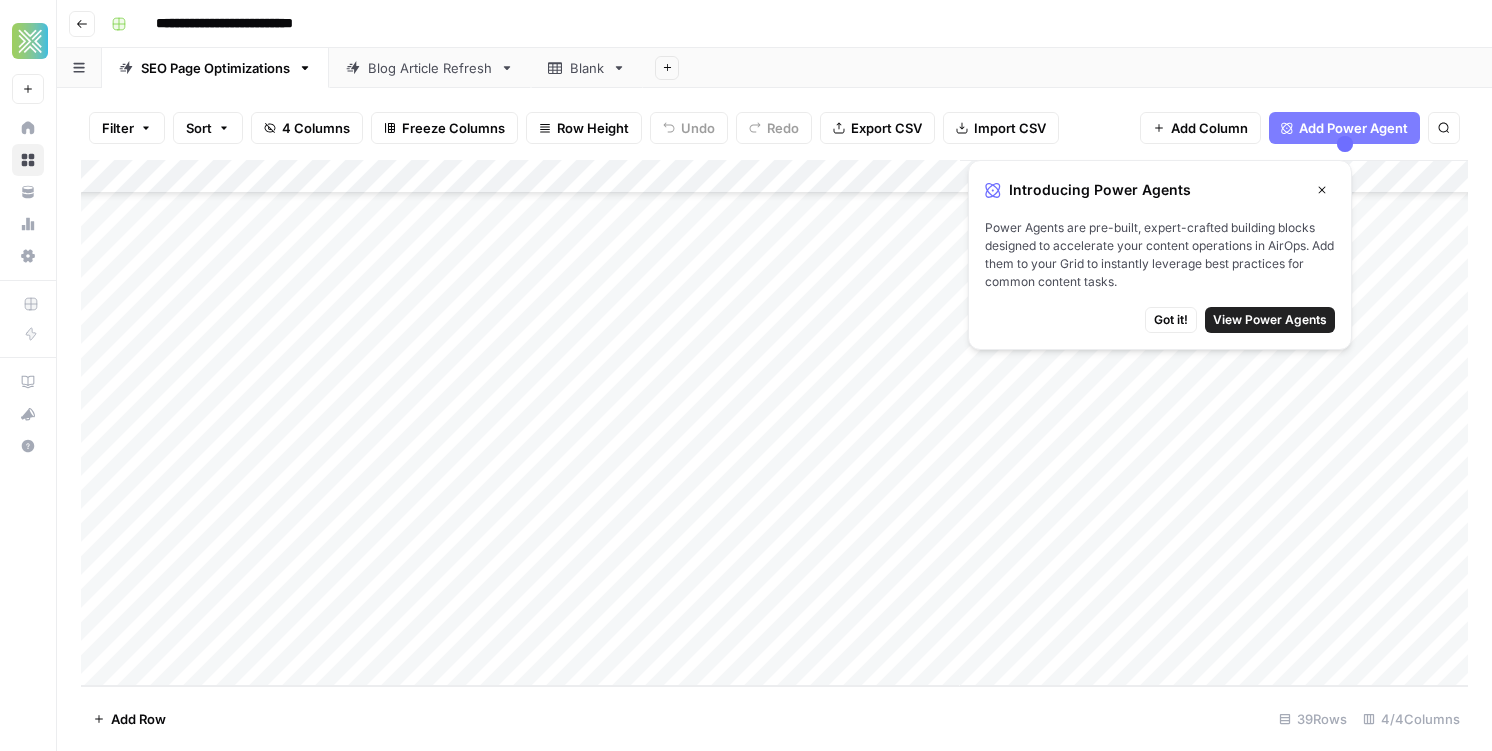 click on "Blog Article Refresh" at bounding box center [430, 68] 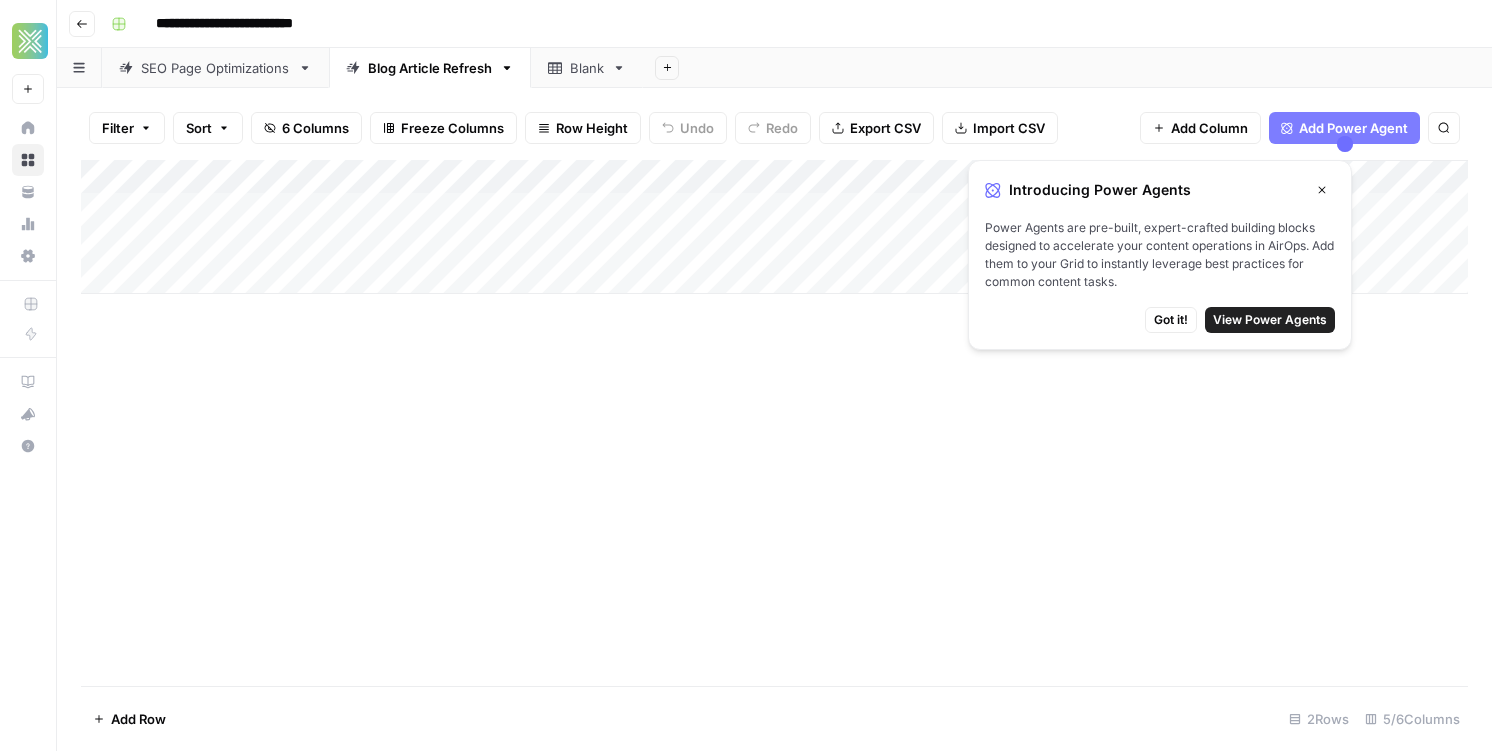 click on "SEO Page Optimizations" at bounding box center (215, 68) 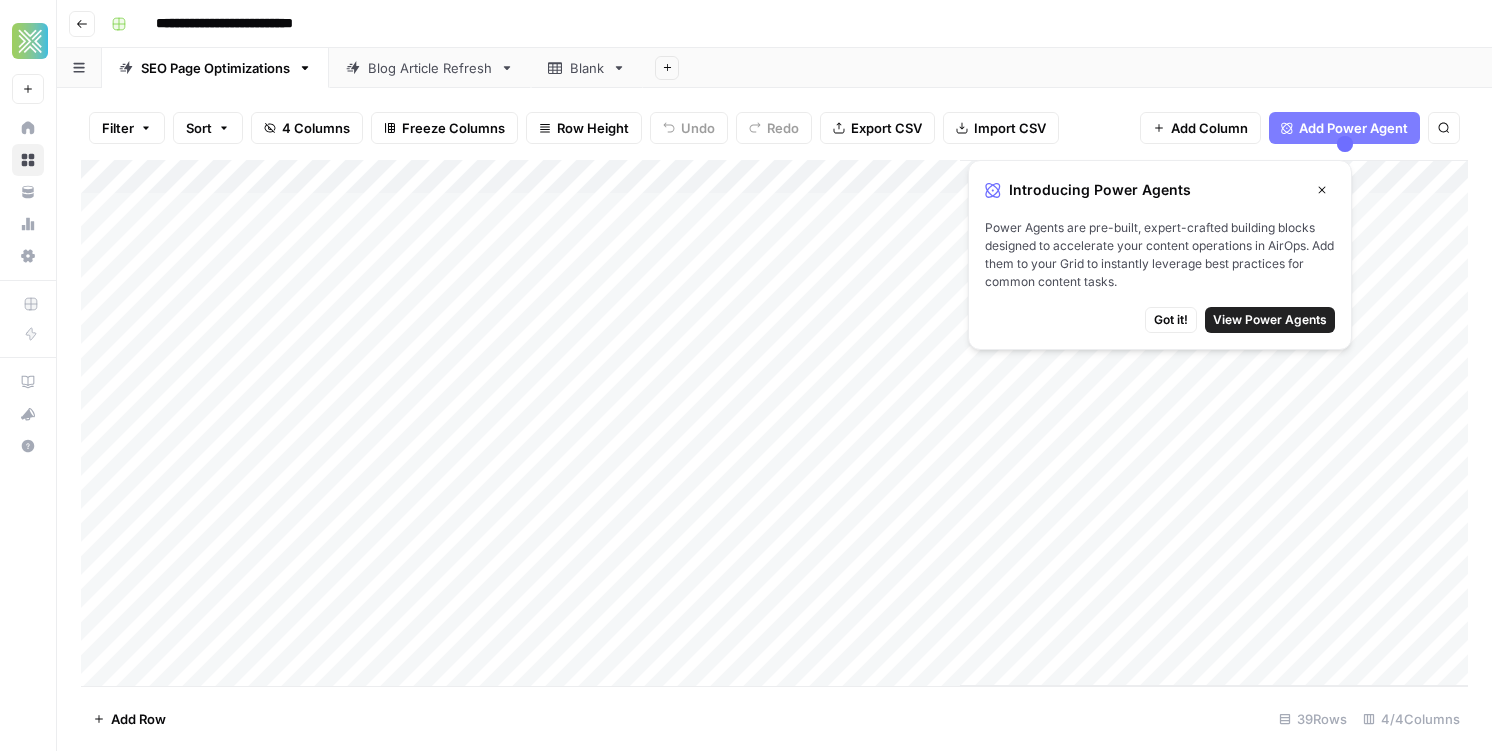 scroll, scrollTop: 866, scrollLeft: 0, axis: vertical 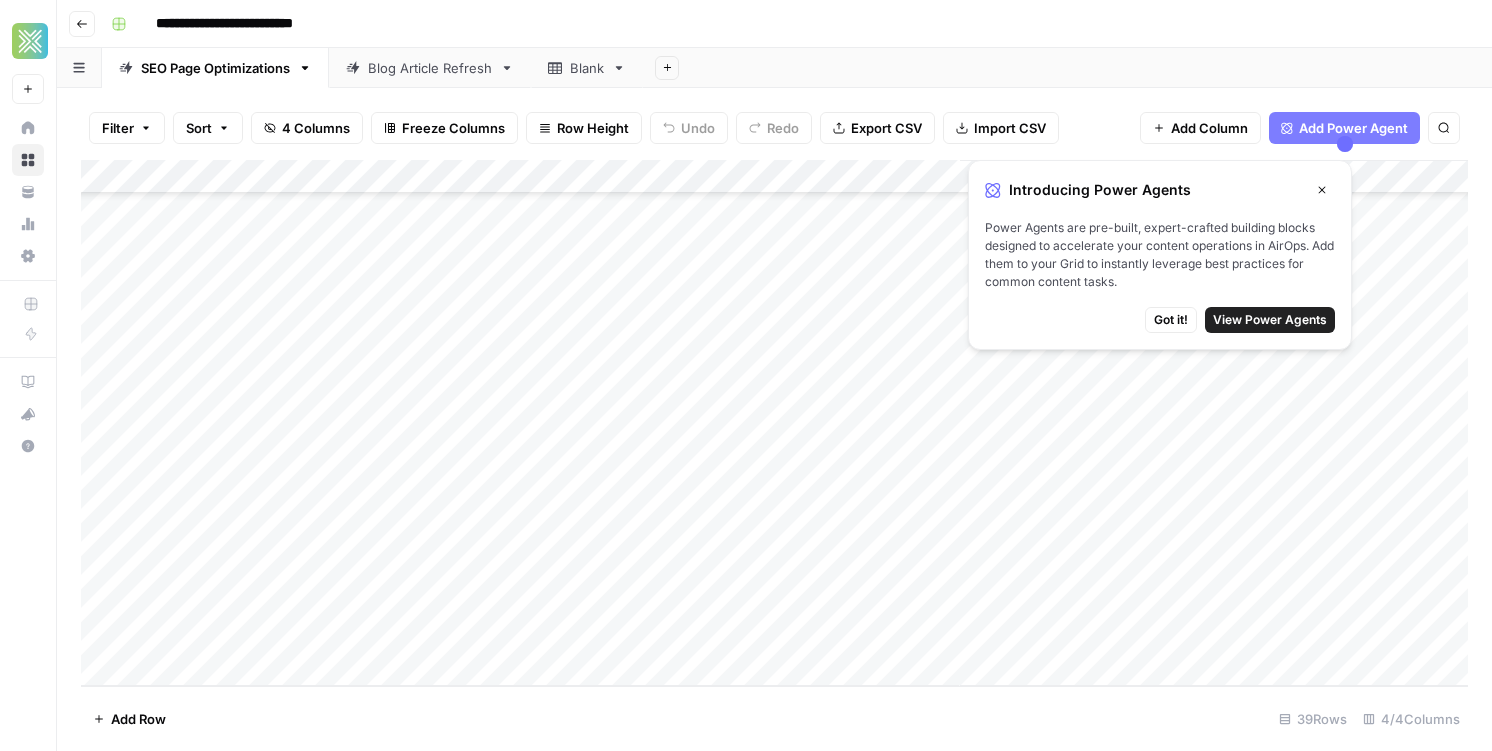 click 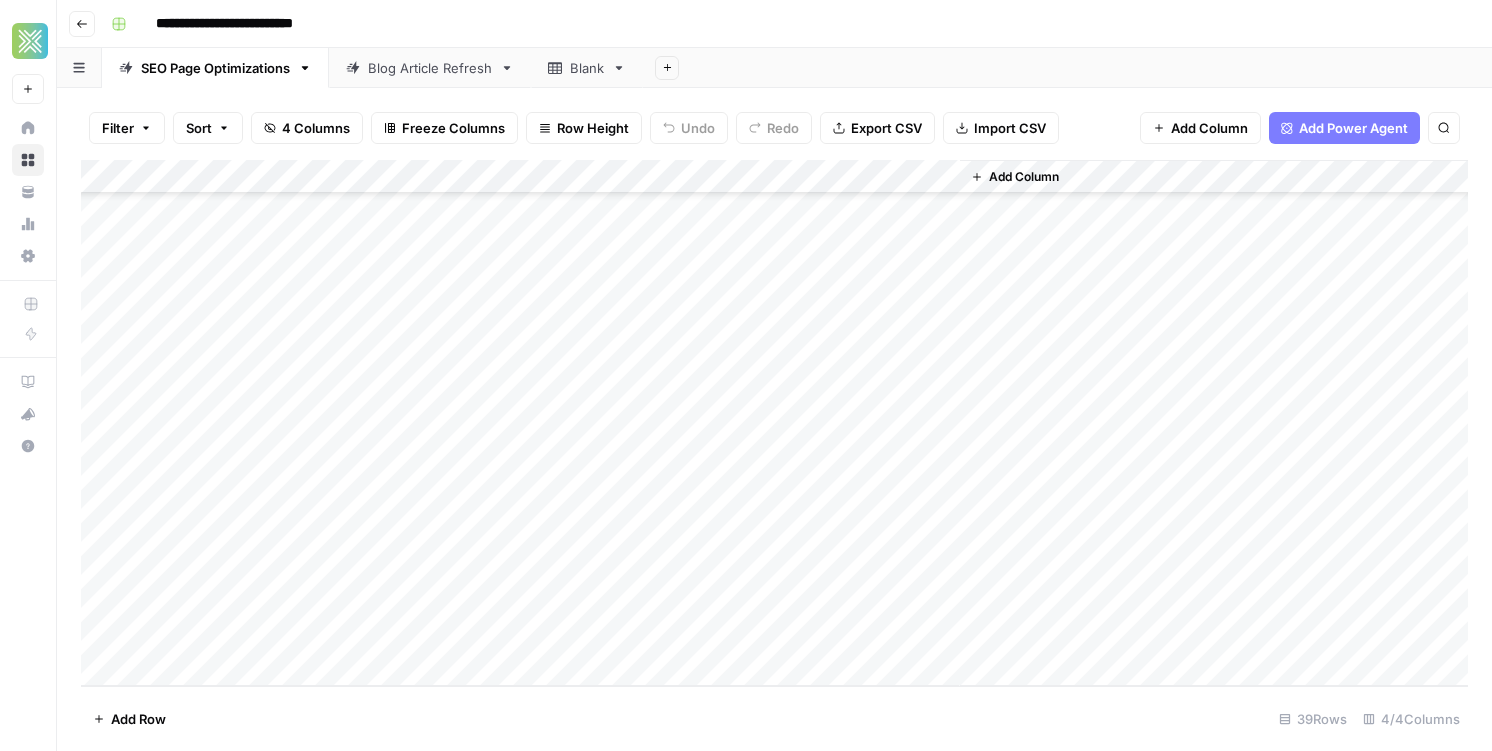 click on "Blank" at bounding box center [587, 68] 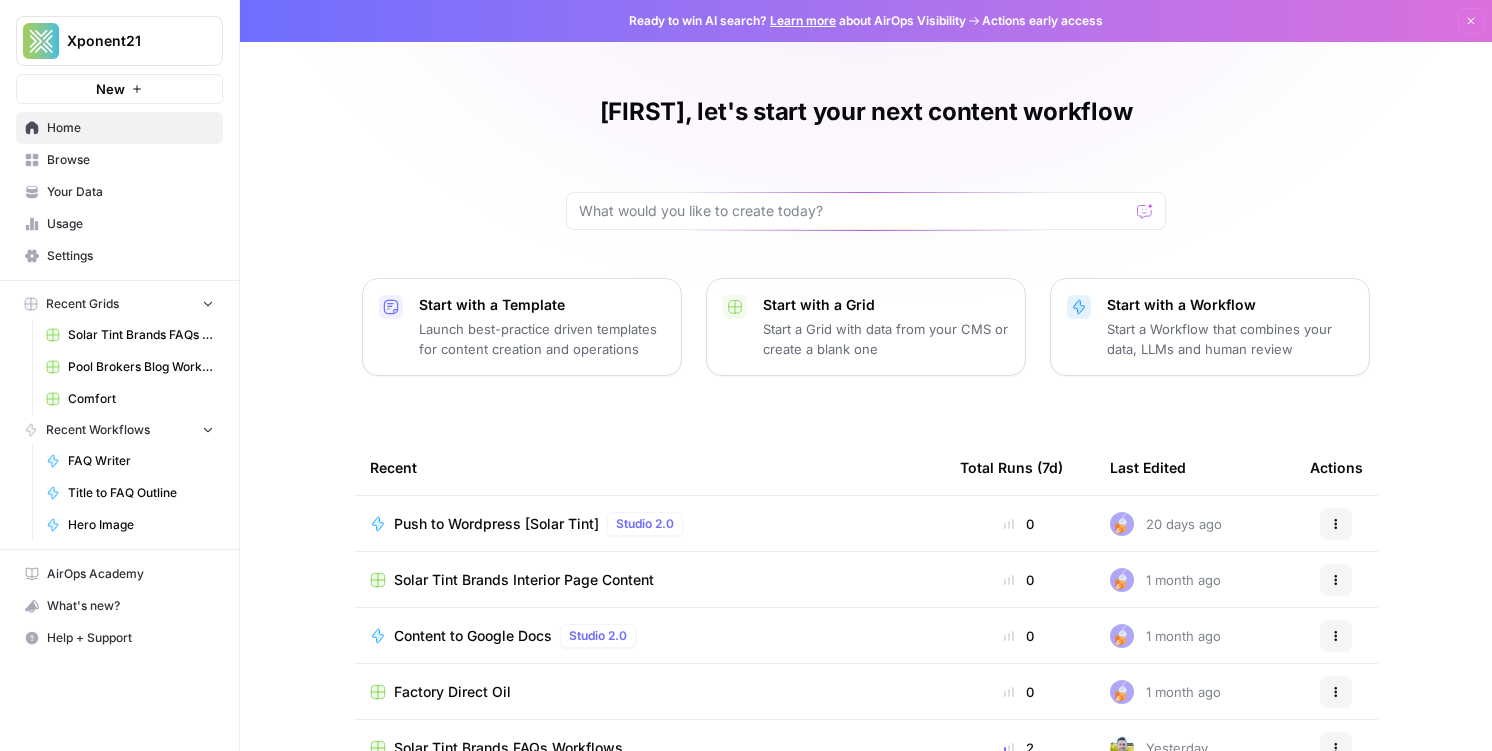 scroll, scrollTop: 0, scrollLeft: 0, axis: both 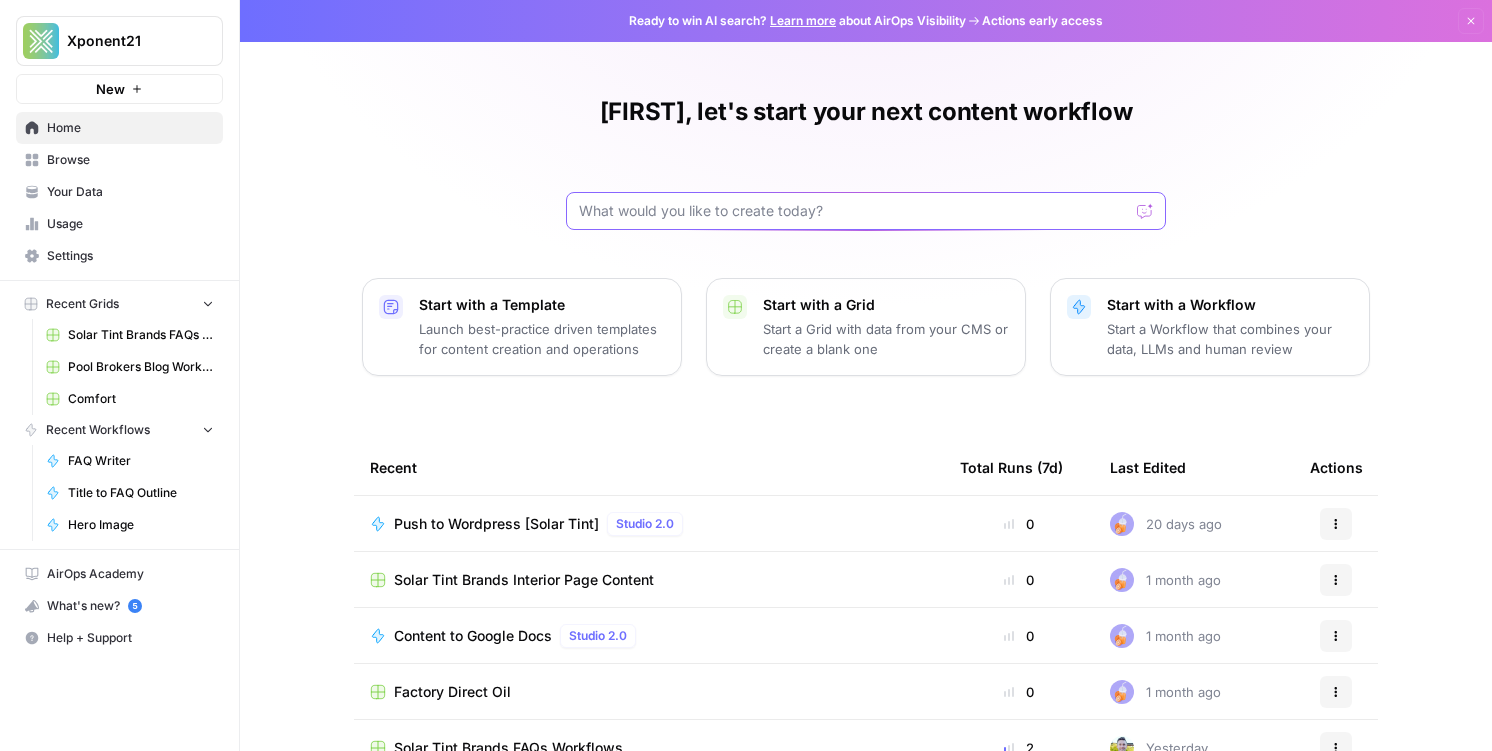 click at bounding box center [854, 211] 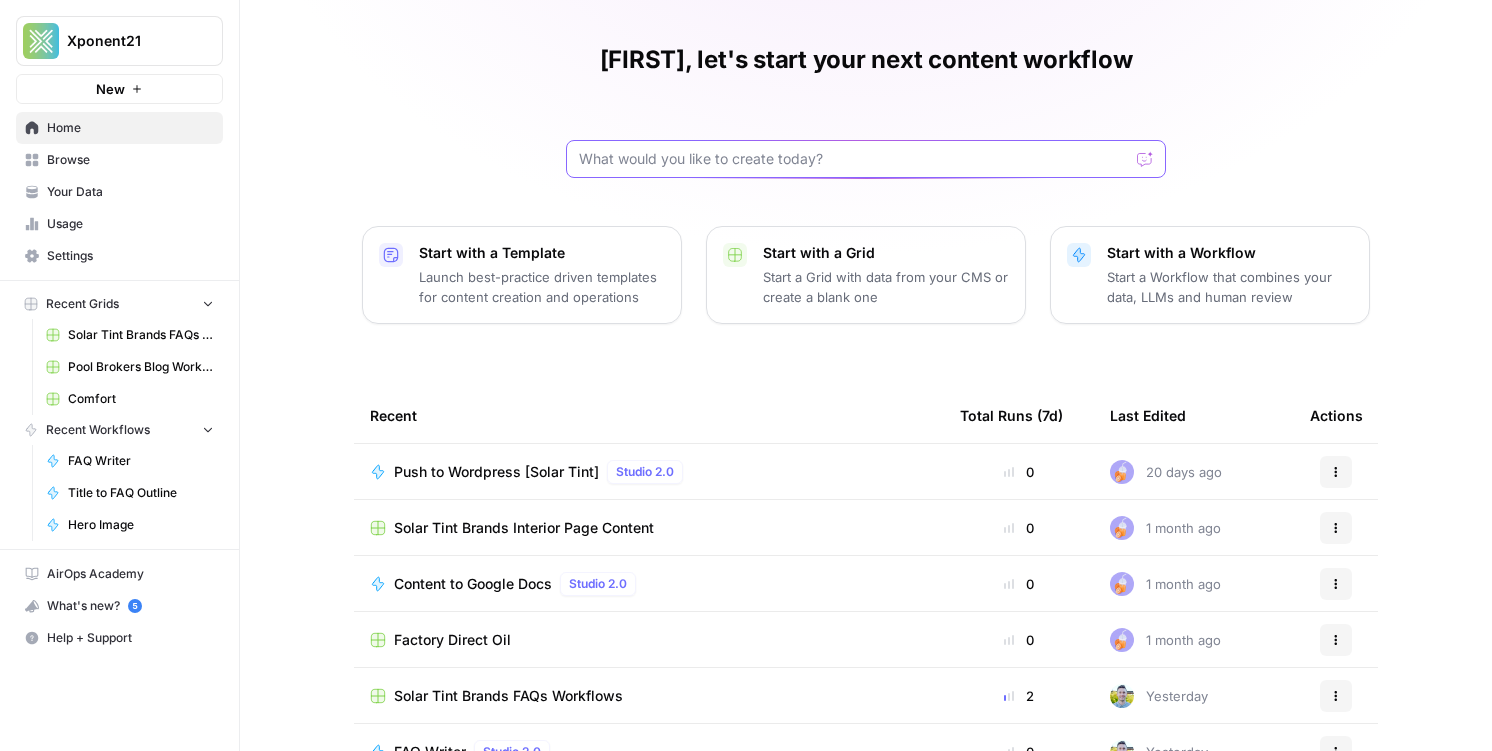 scroll, scrollTop: 0, scrollLeft: 0, axis: both 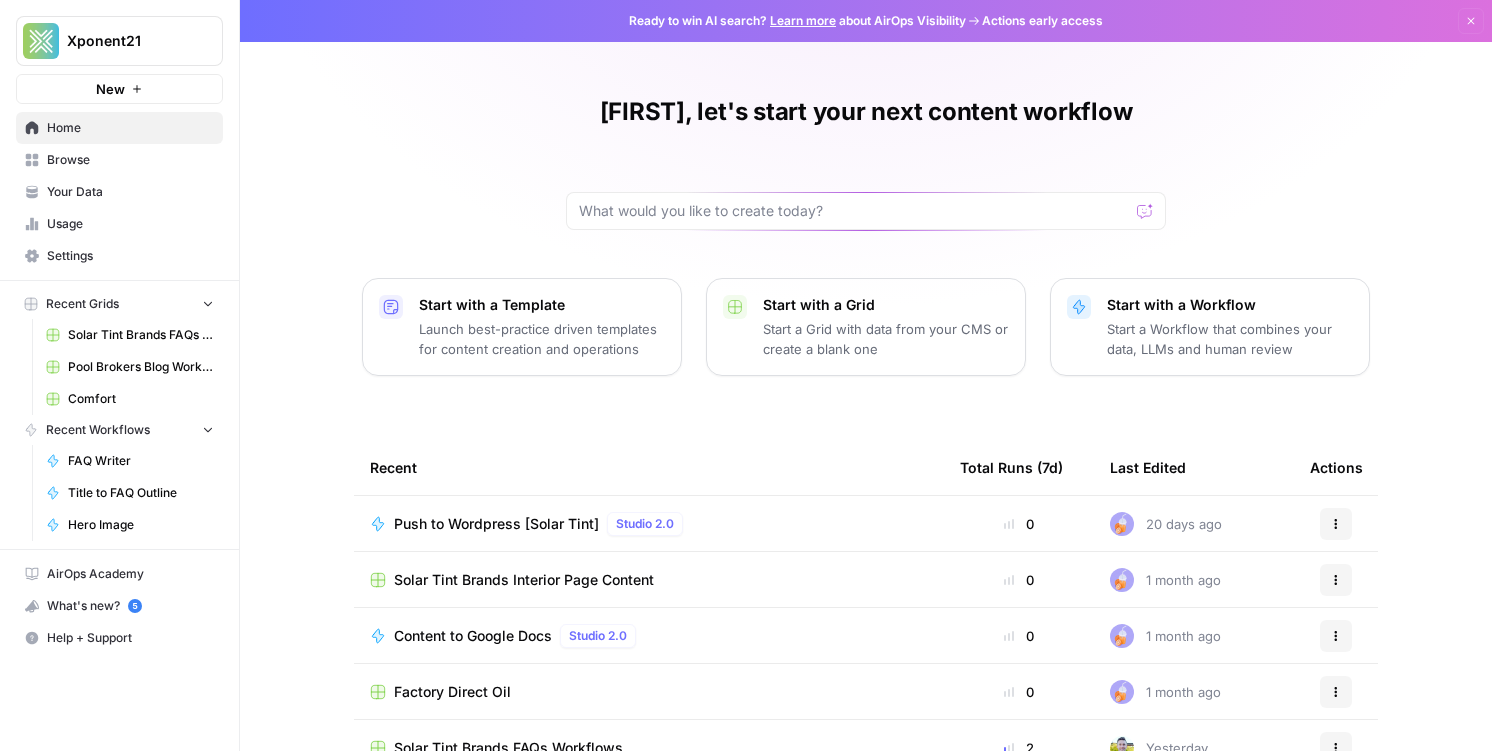 click 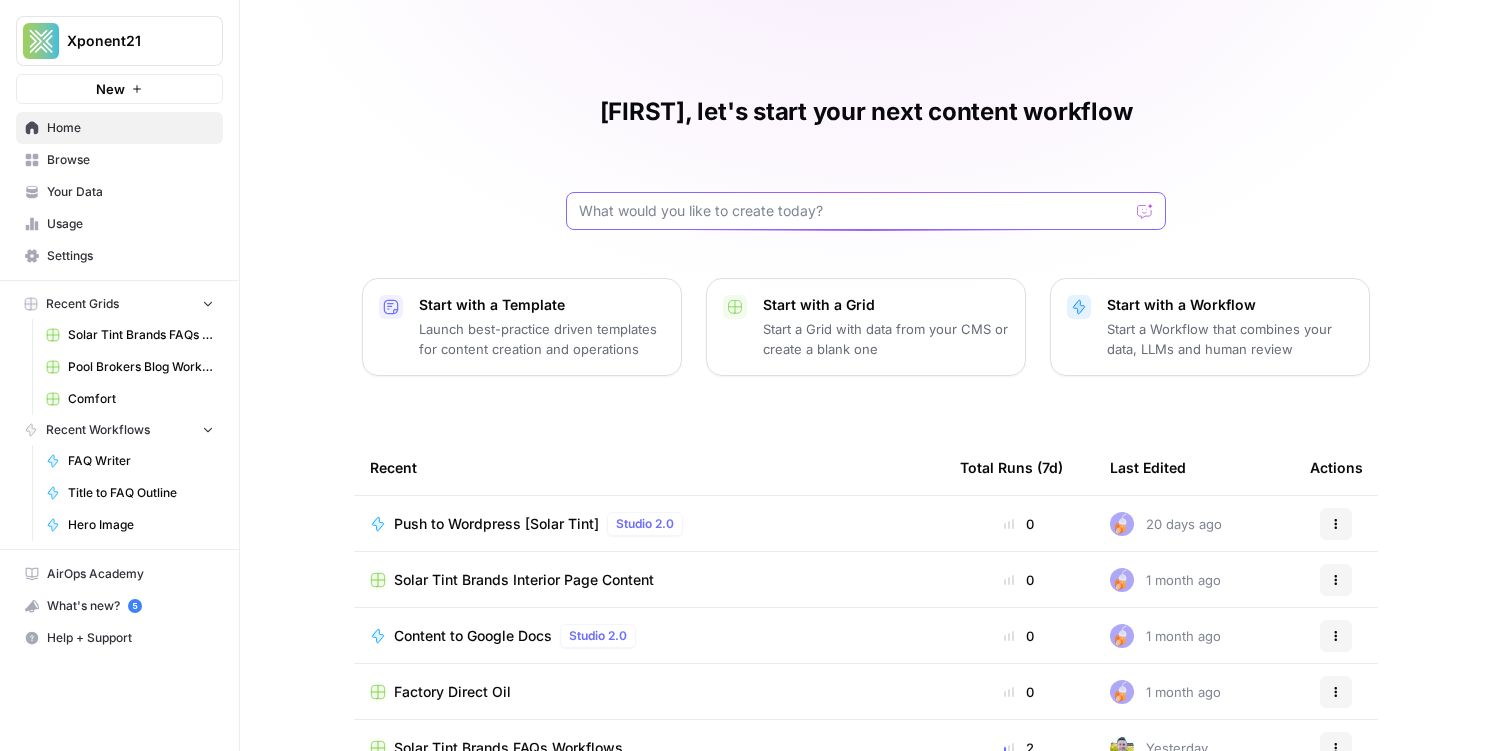 click at bounding box center (854, 211) 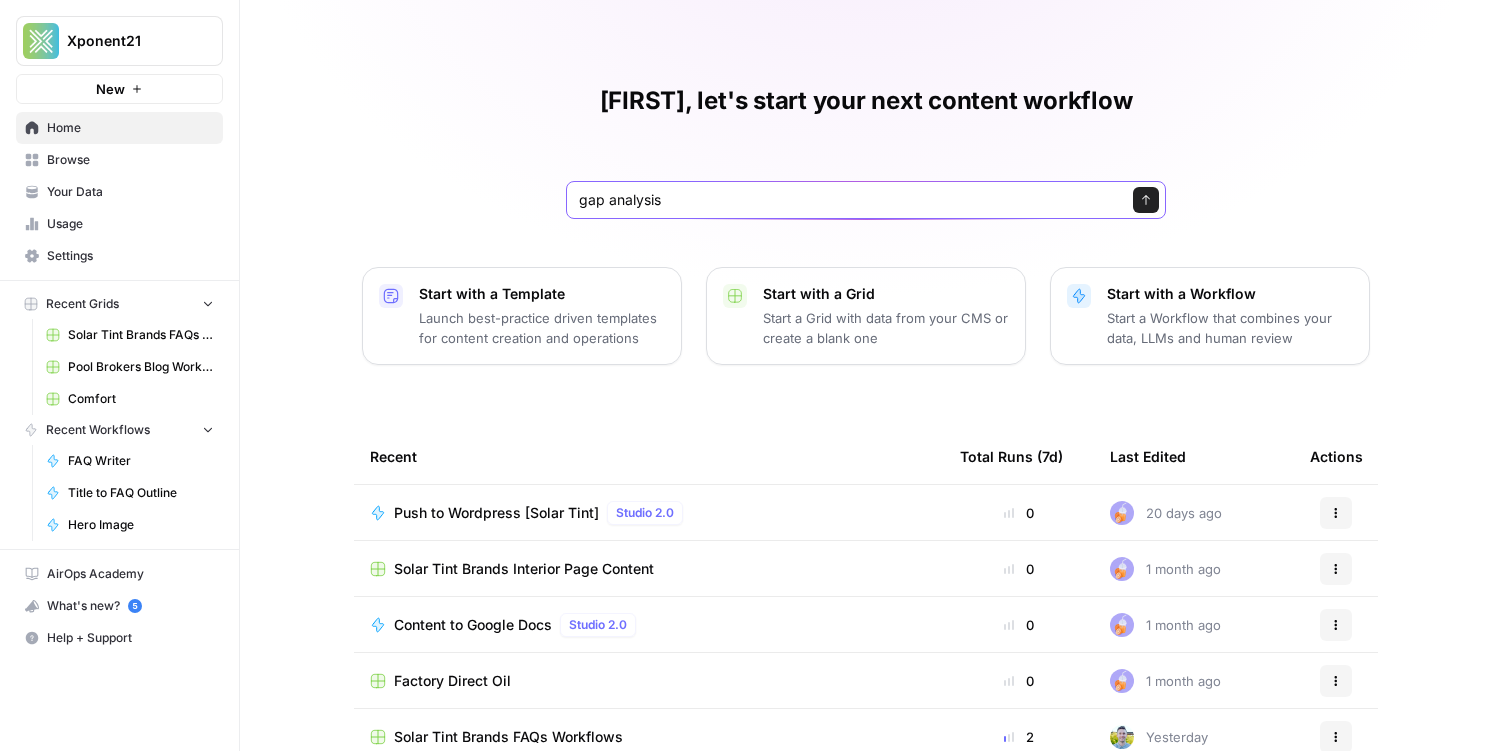 scroll, scrollTop: 169, scrollLeft: 0, axis: vertical 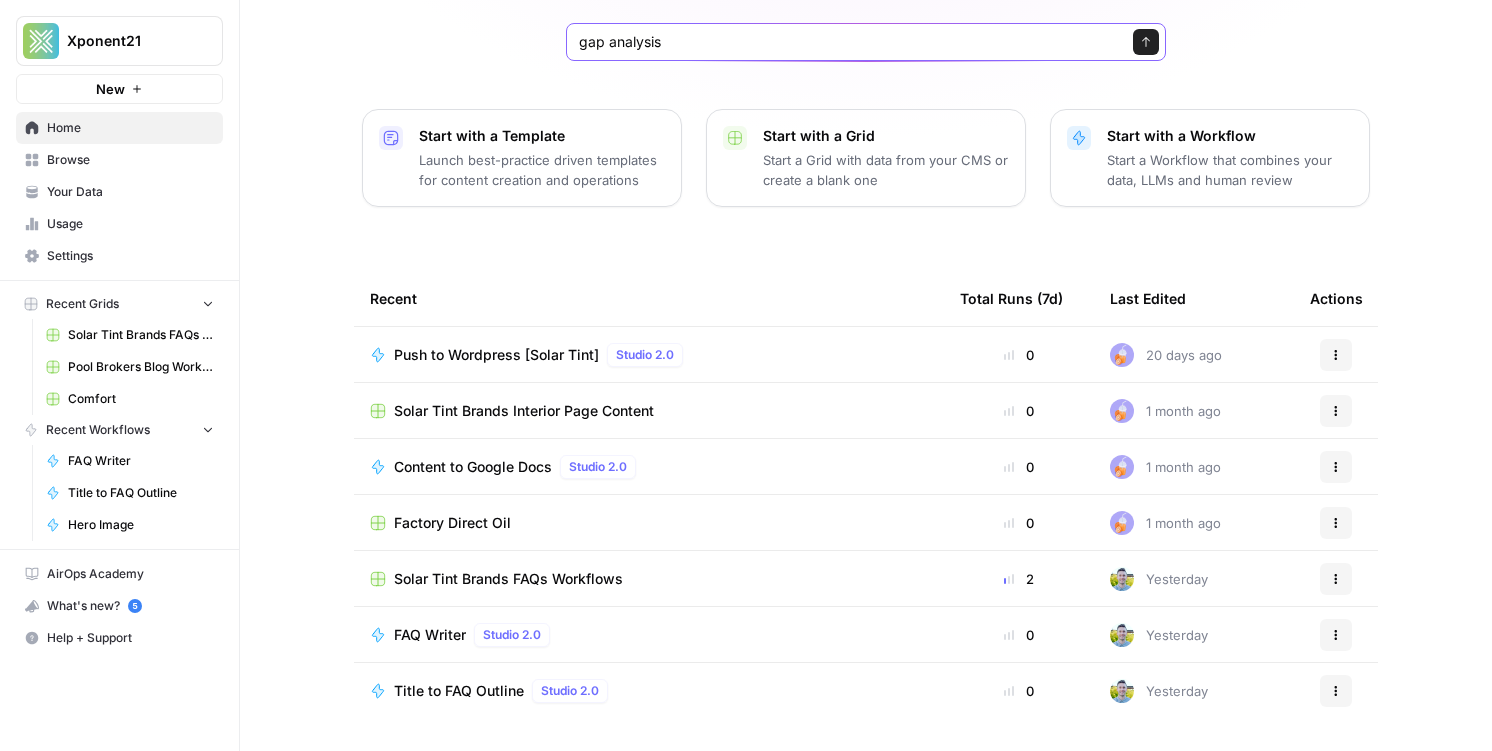 type on "gap analysis" 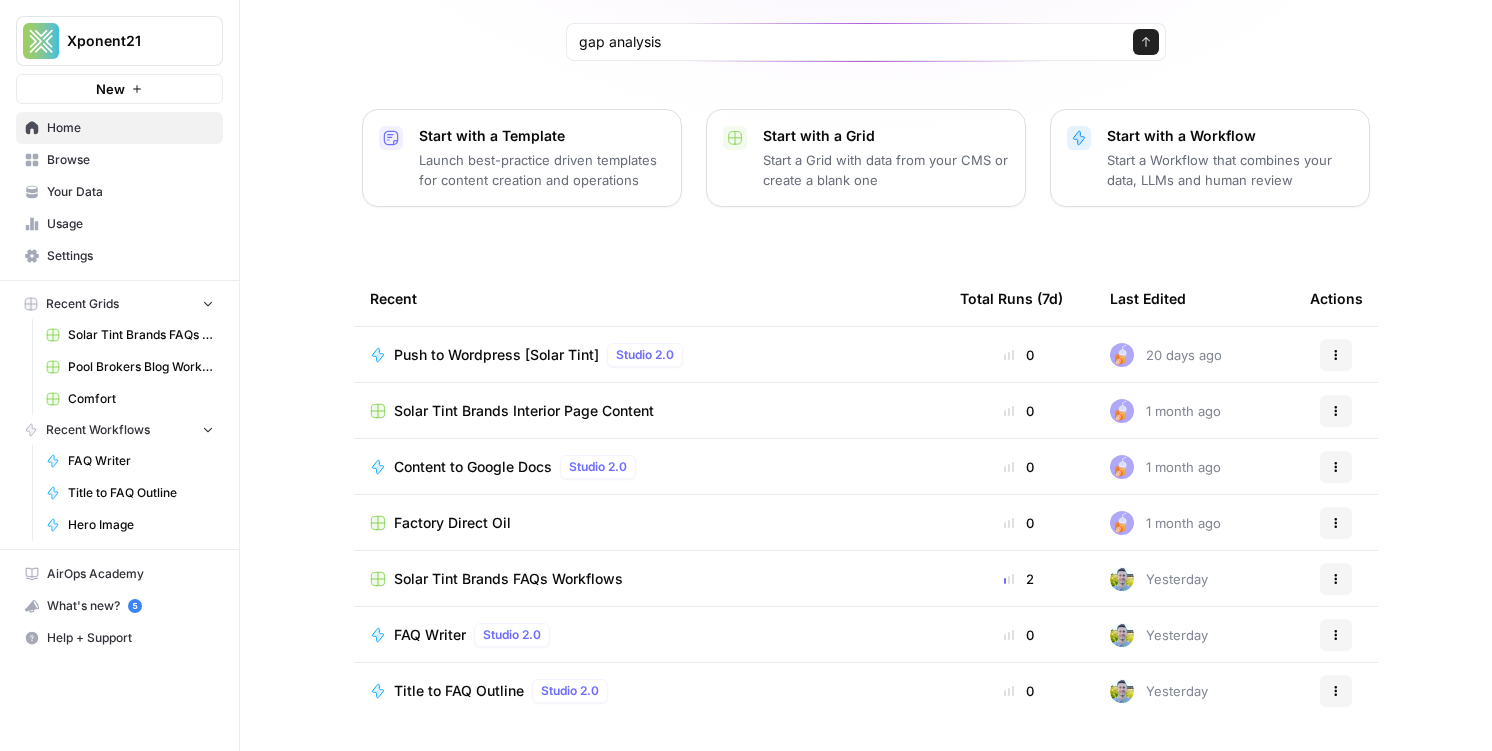 click on "Browse" at bounding box center [130, 160] 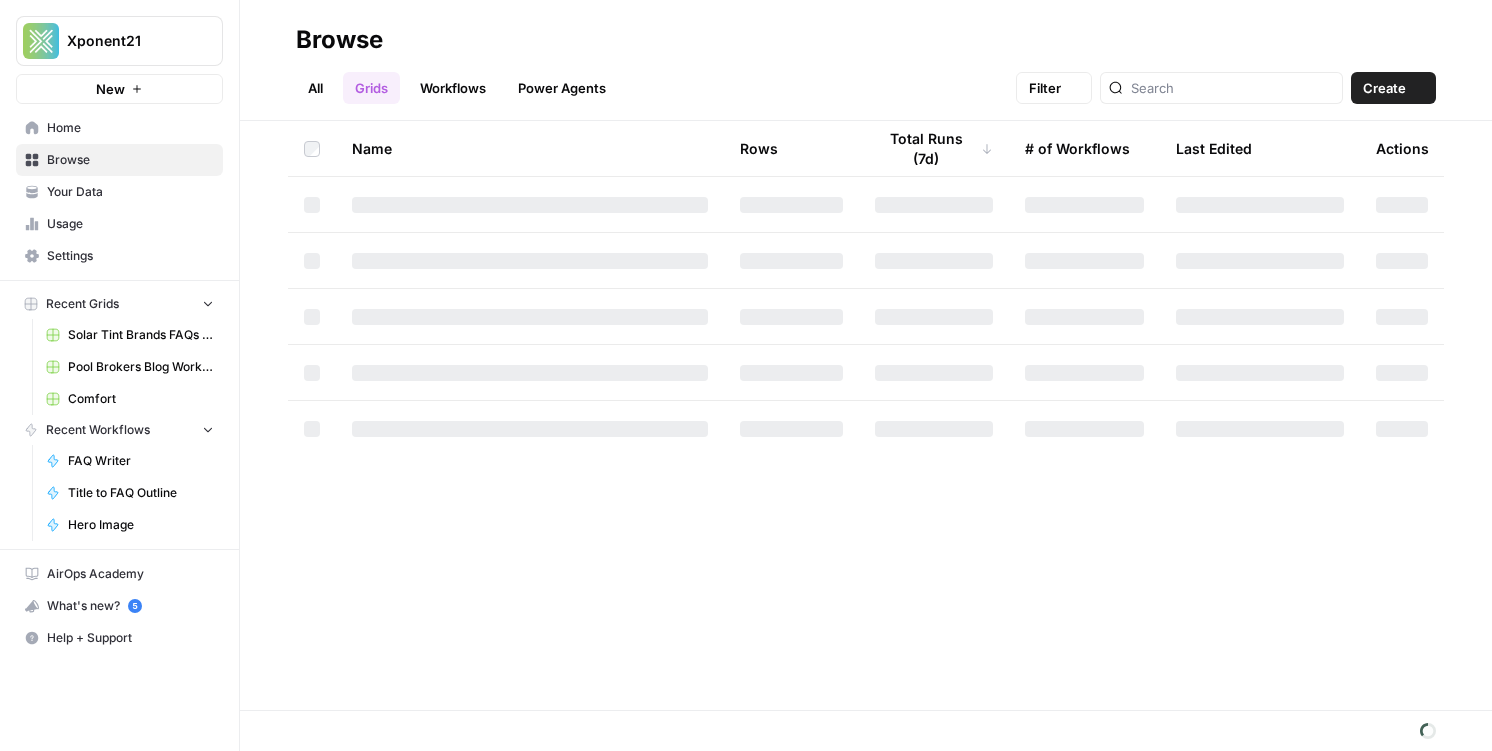 scroll, scrollTop: 0, scrollLeft: 0, axis: both 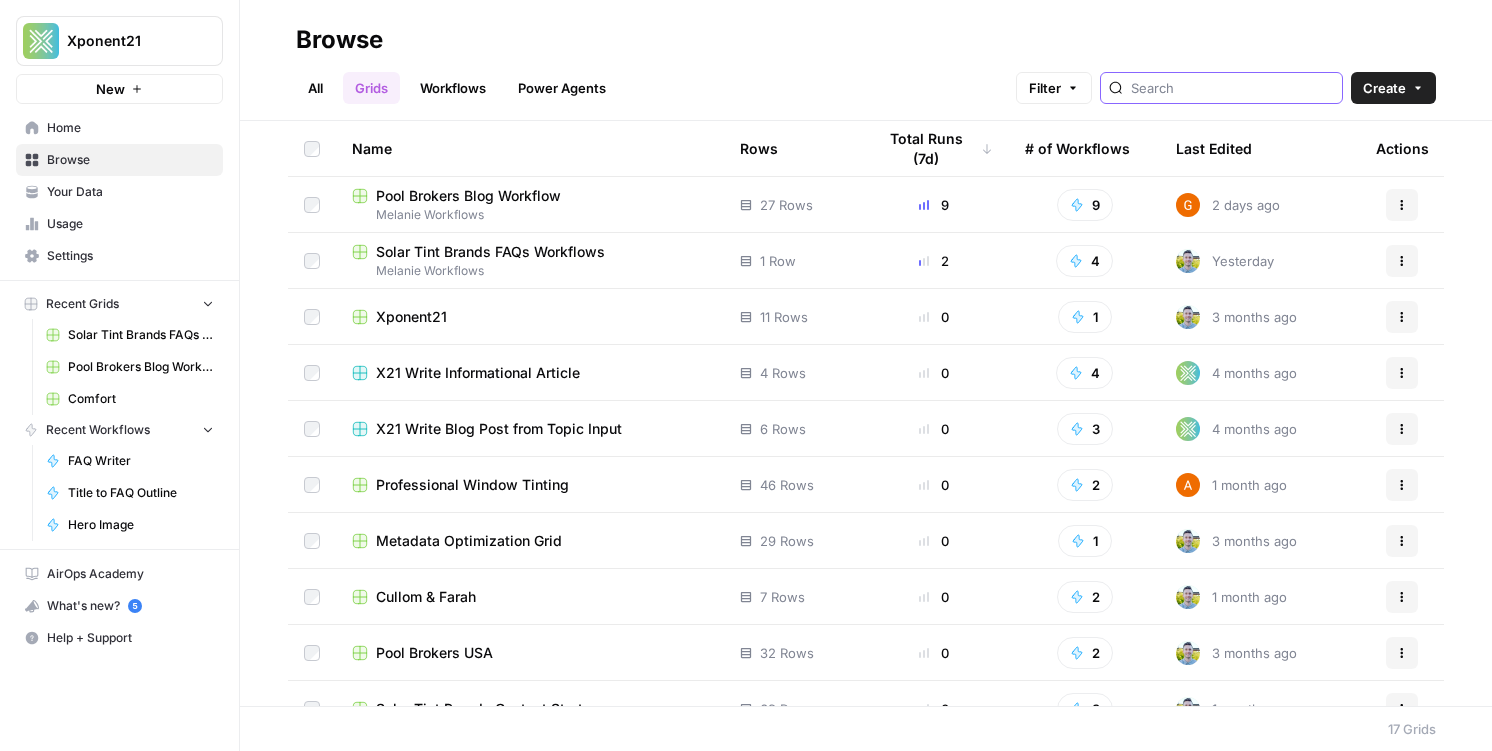 click at bounding box center [1232, 88] 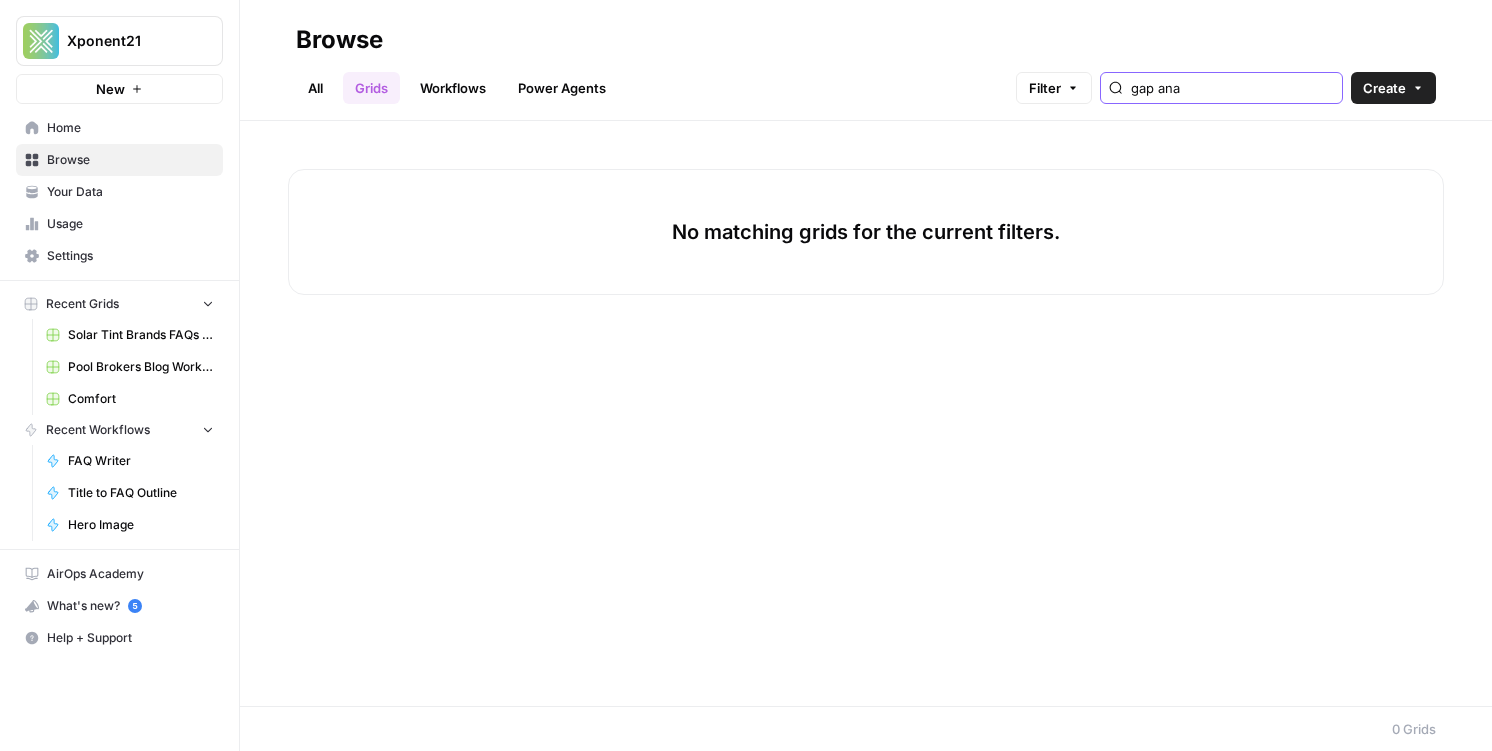 type on "gap ana" 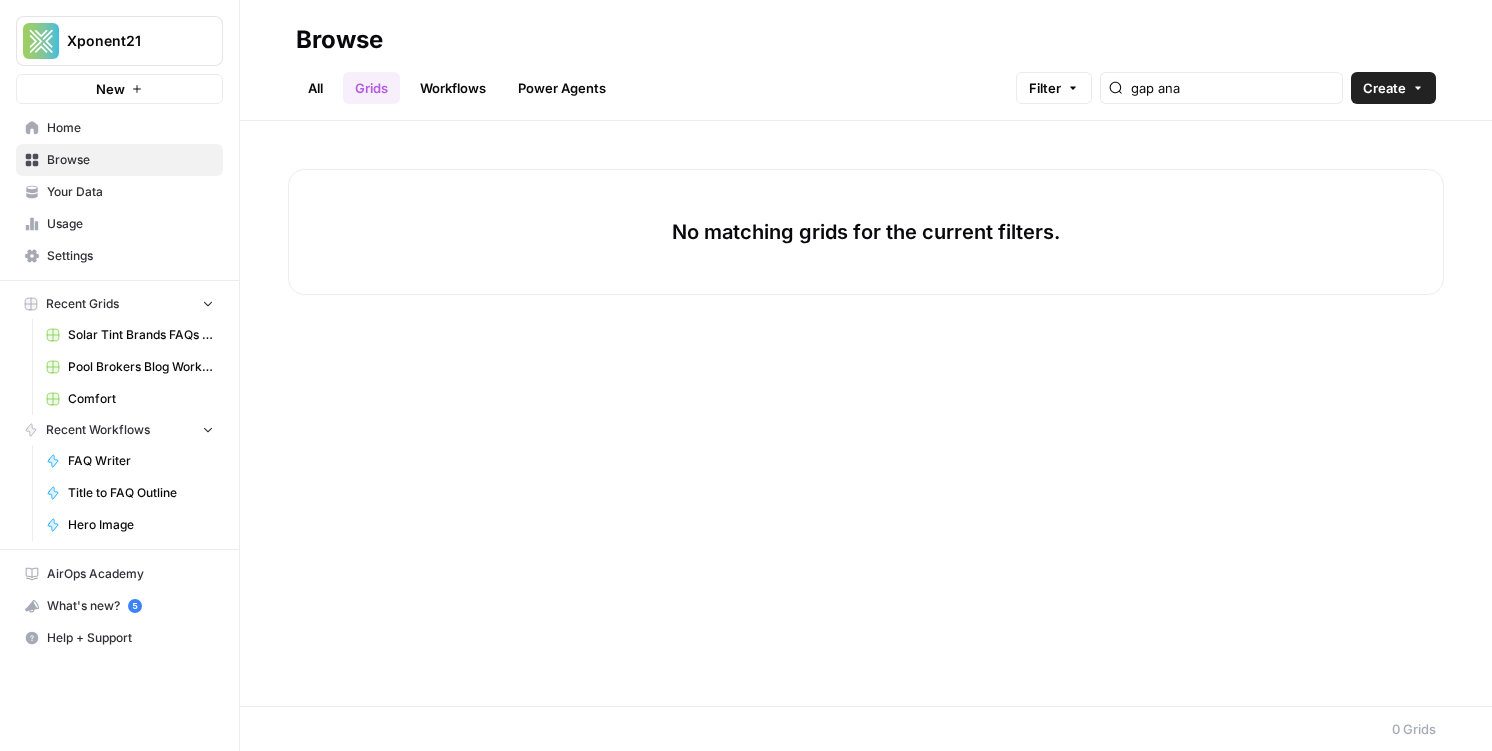 click on "Workflows" at bounding box center [453, 88] 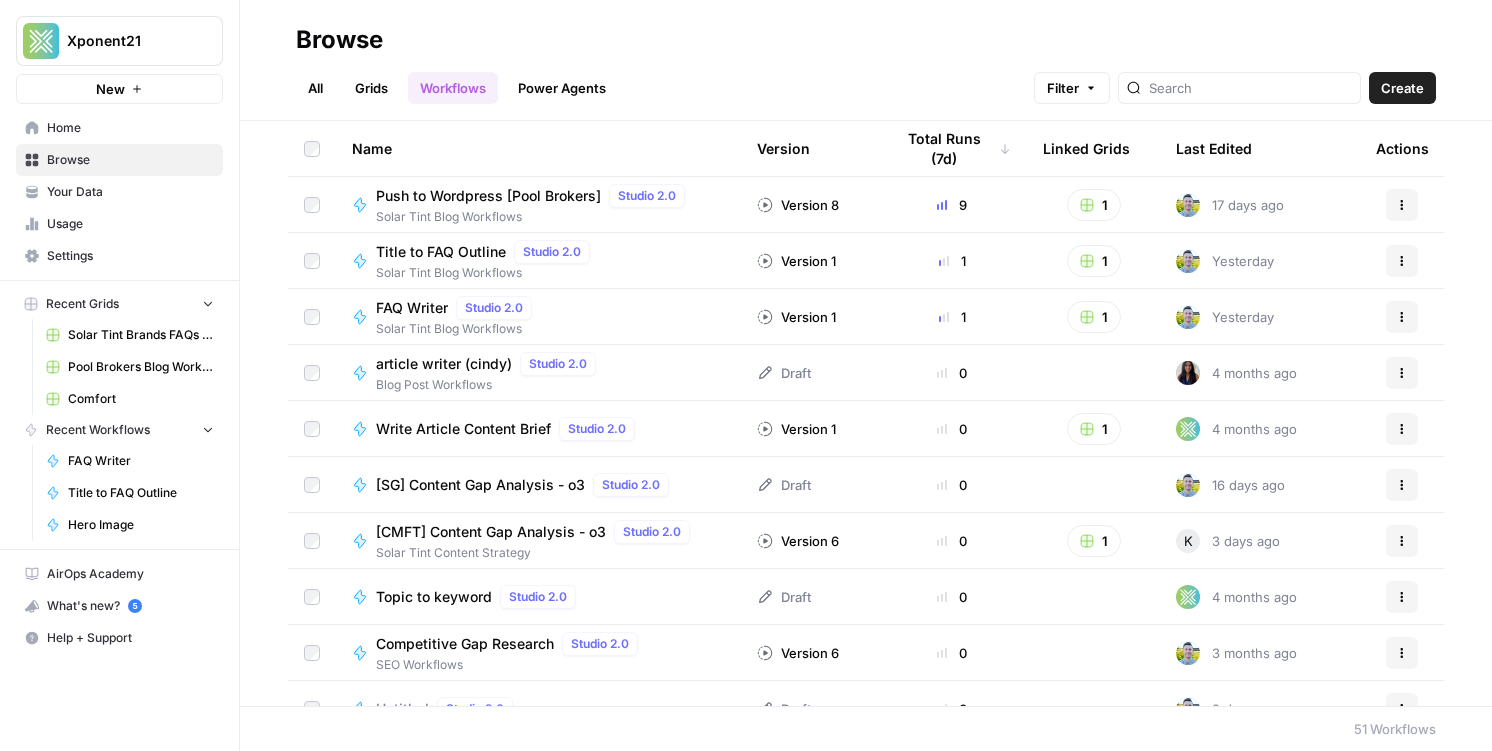 click at bounding box center (1239, 88) 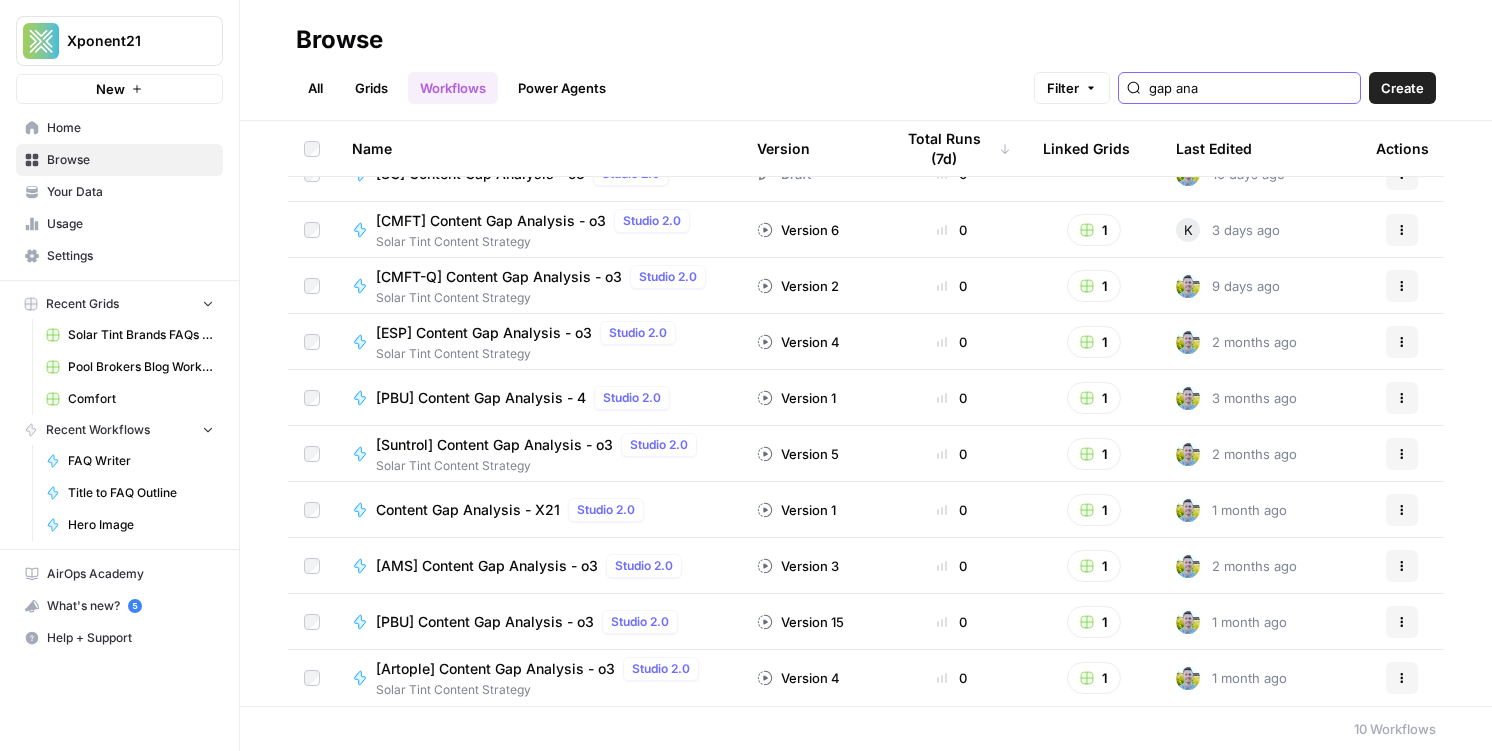 scroll, scrollTop: 0, scrollLeft: 0, axis: both 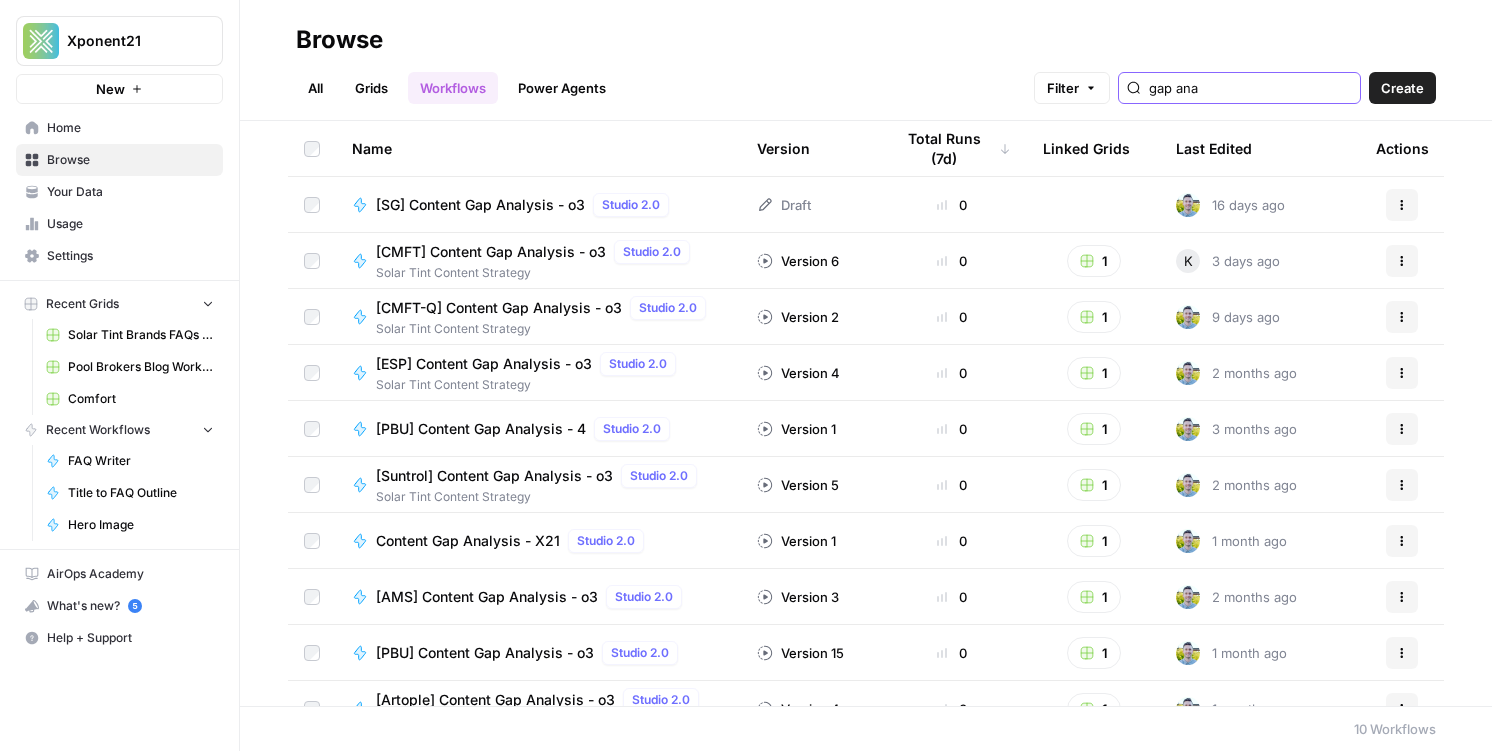 type on "gap ana" 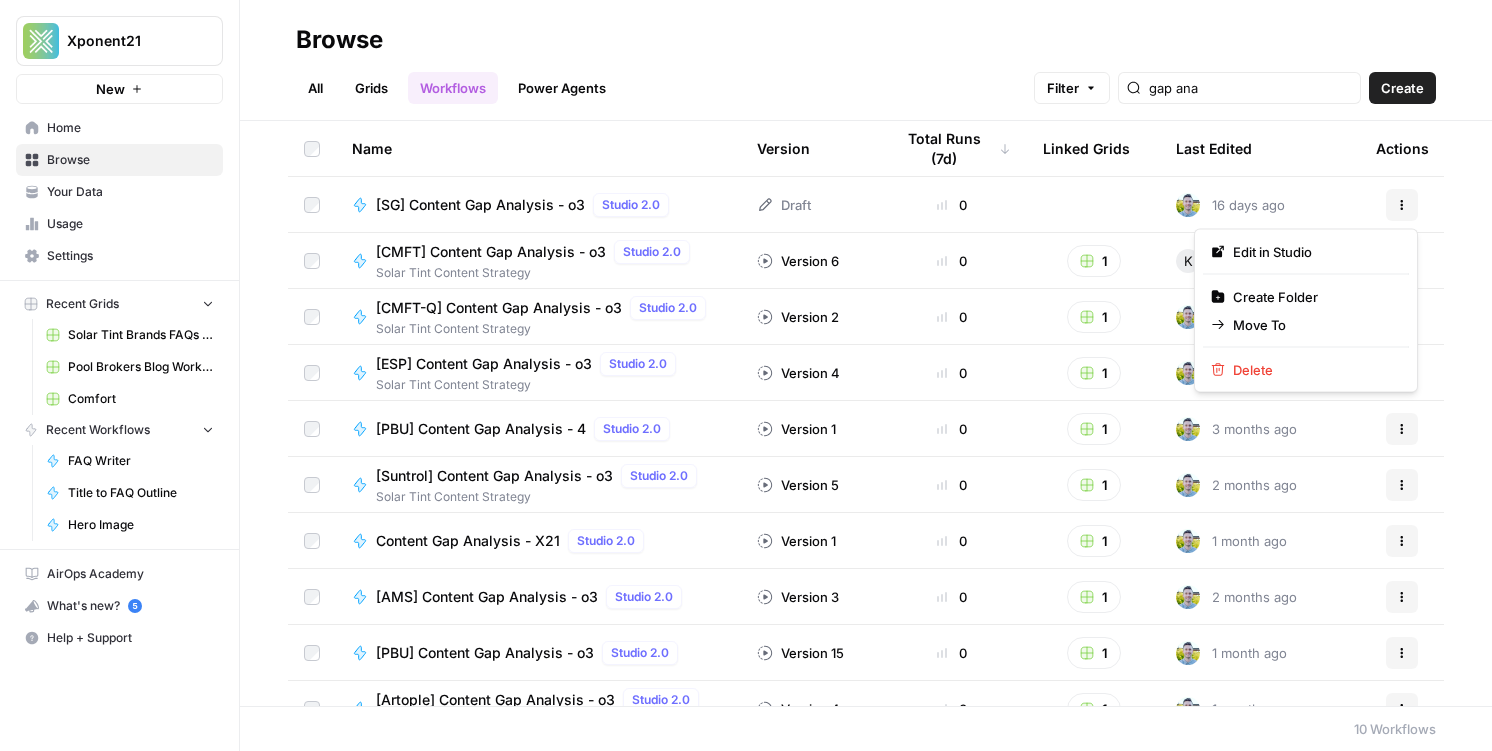 click on "Actions" at bounding box center [1402, 205] 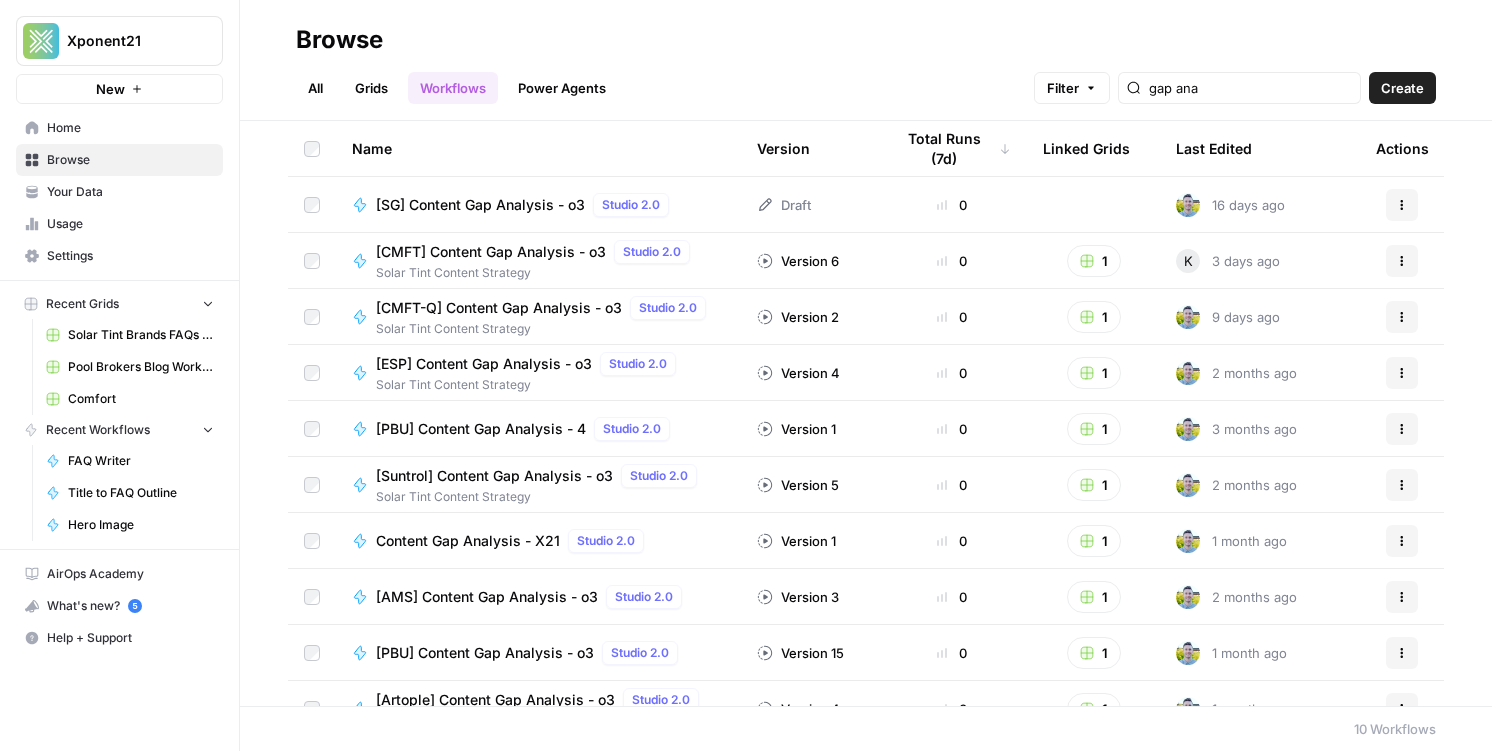 click on "Draft" at bounding box center [809, 204] 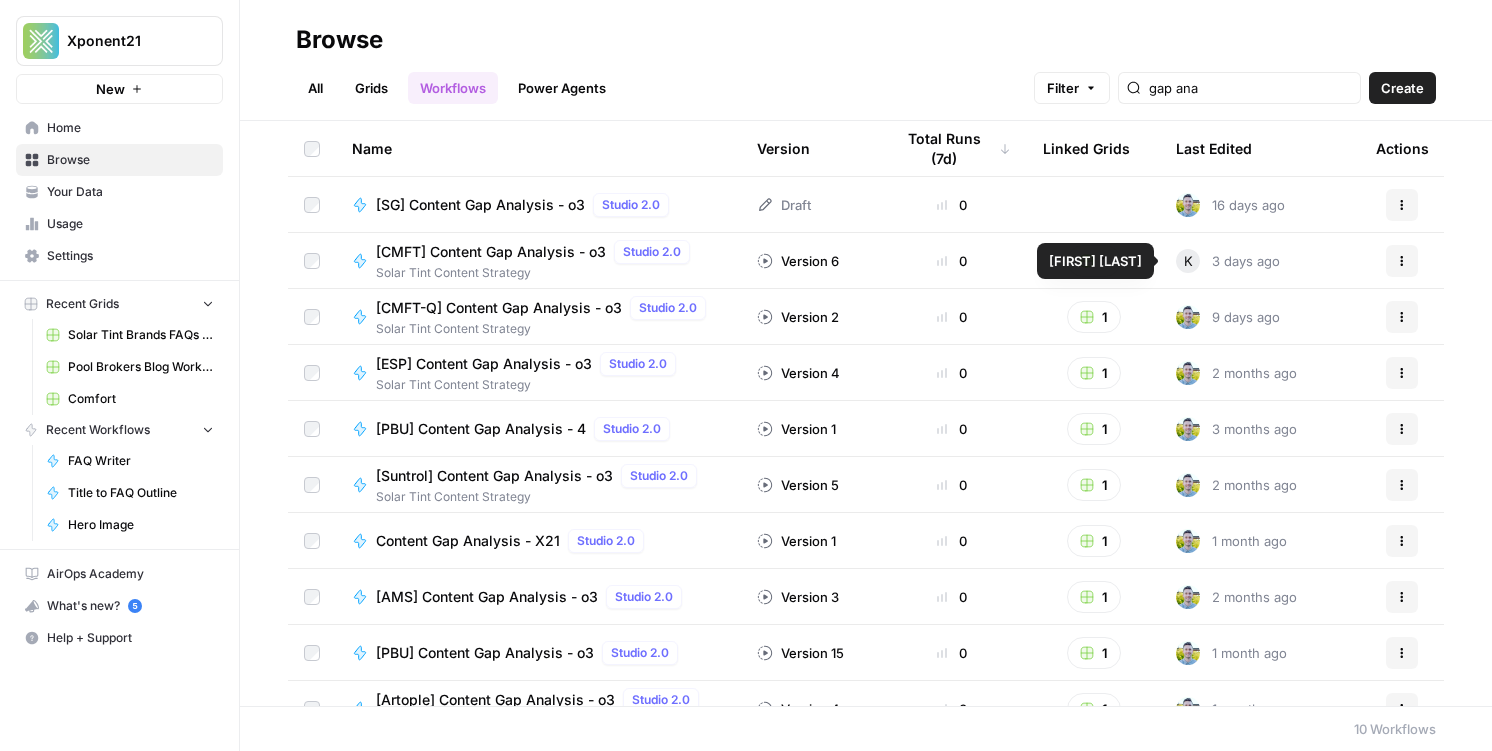 click on "K" at bounding box center (1188, 261) 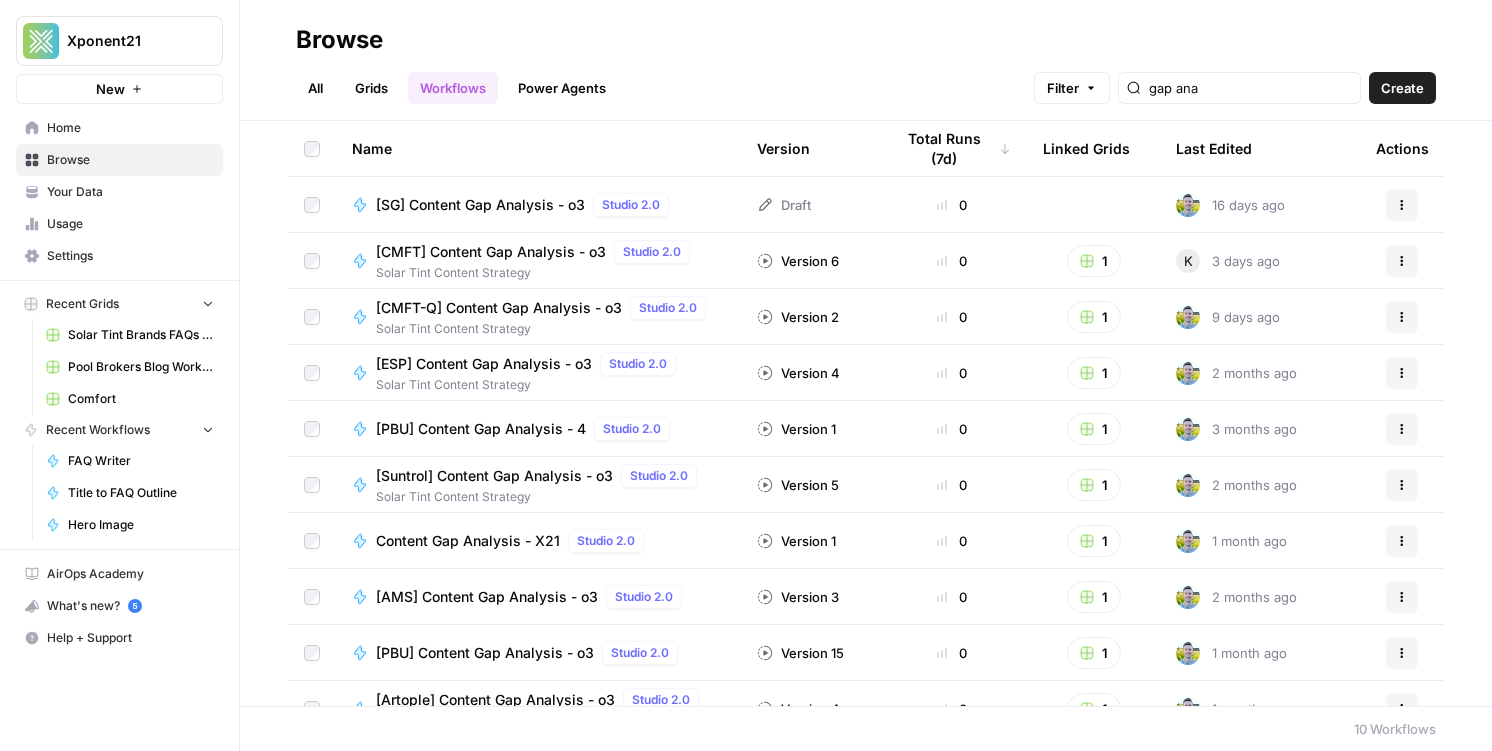 click on "[AMS] Content Gap Analysis - o3" at bounding box center (487, 597) 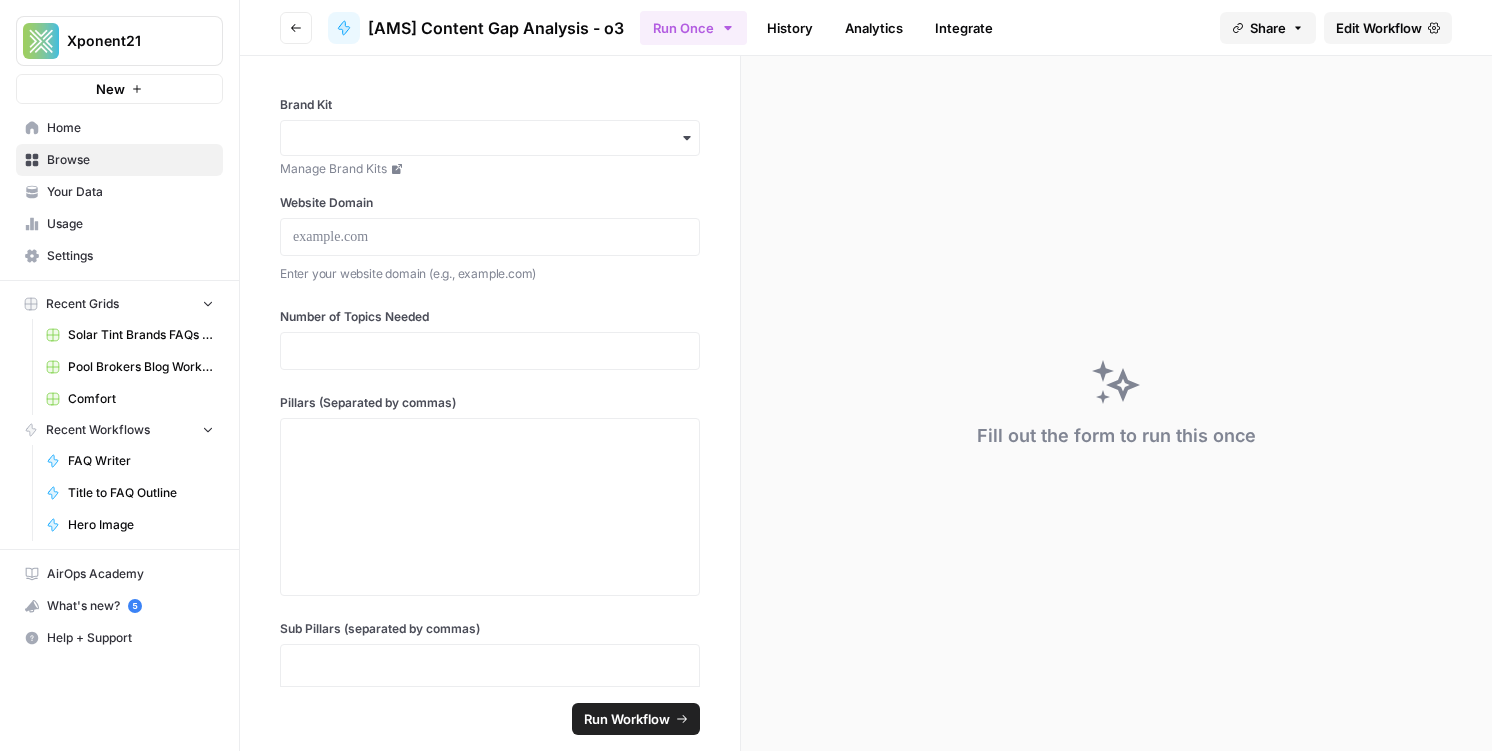 click on "[AMS] Content Gap Analysis - o3" at bounding box center [496, 28] 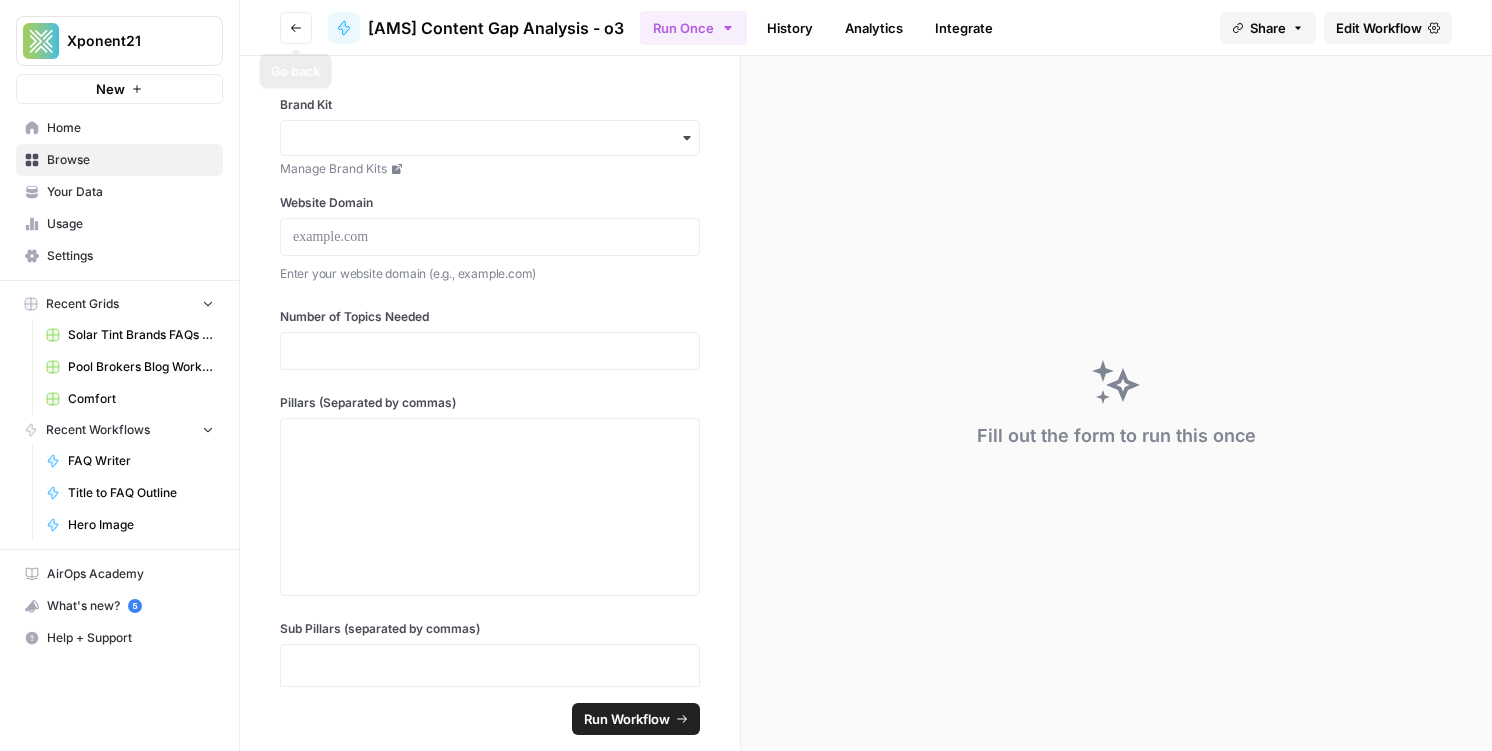 click 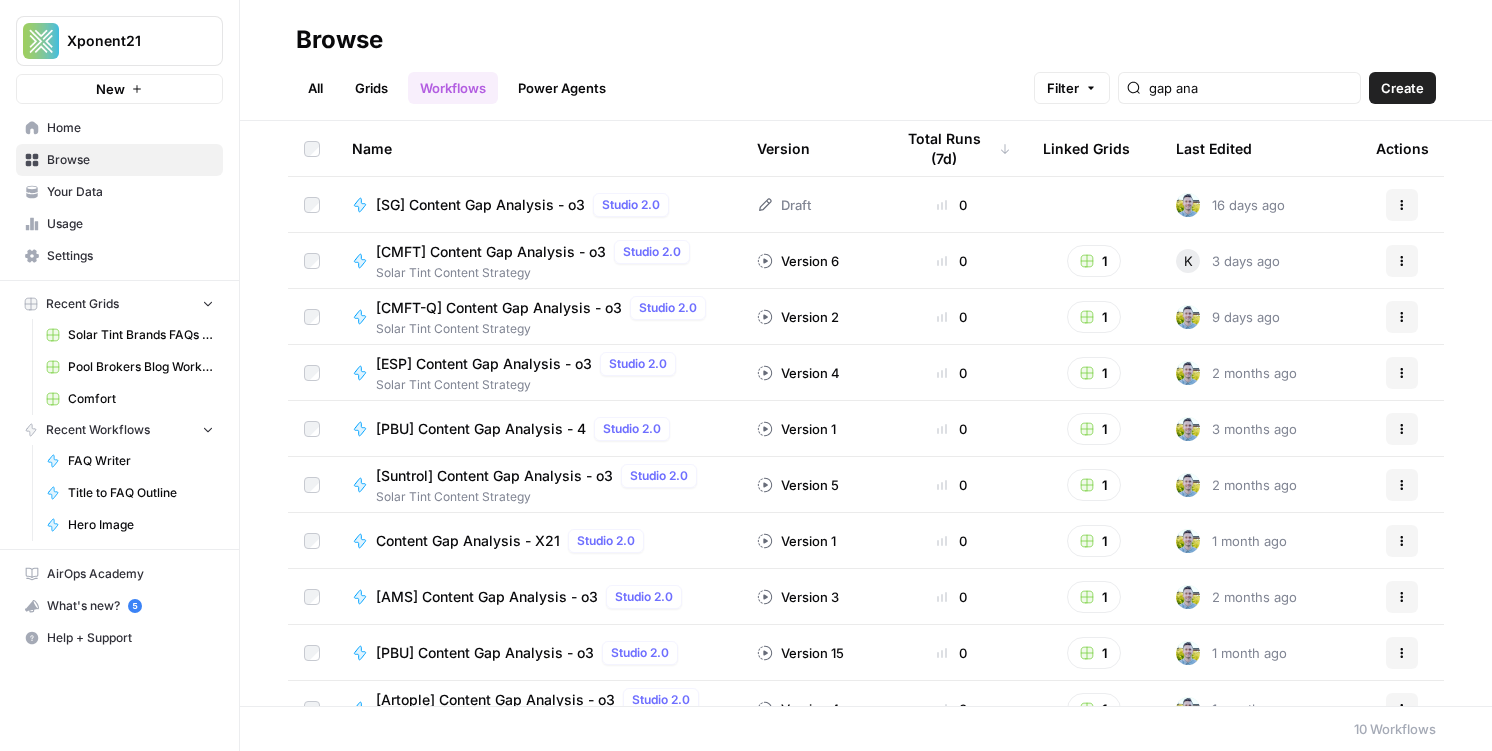 click 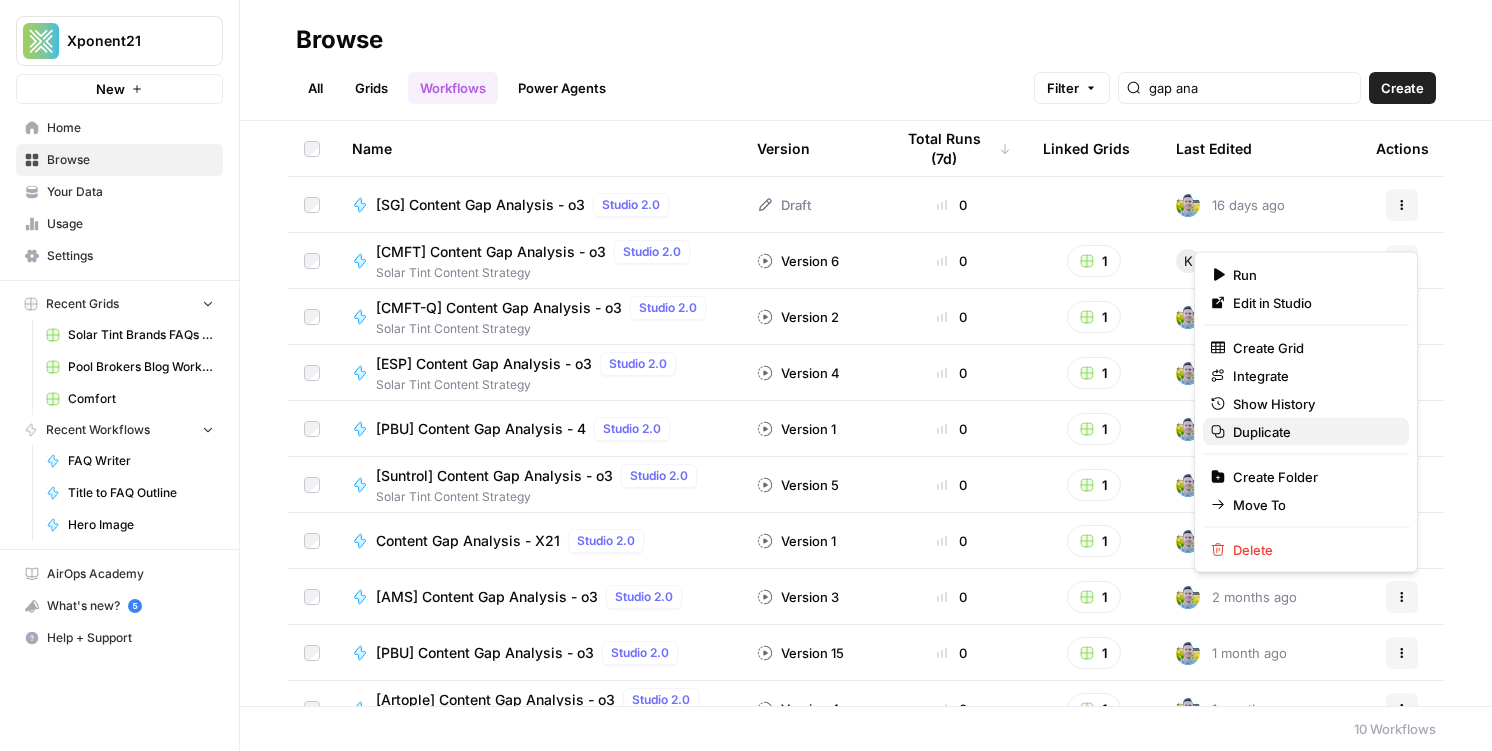 click on "Duplicate" at bounding box center (1313, 432) 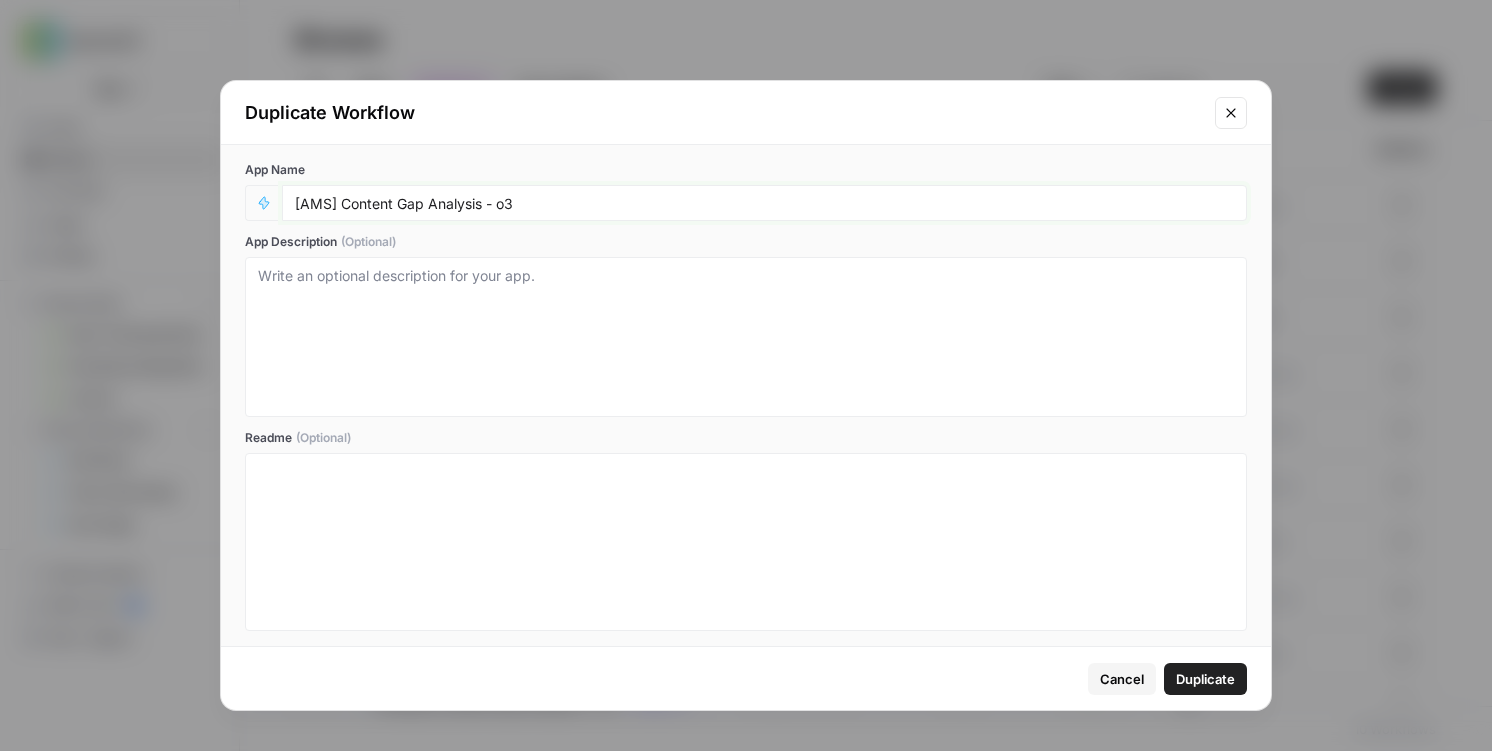 click on "[AMS] Content Gap Analysis - o3" at bounding box center [764, 203] 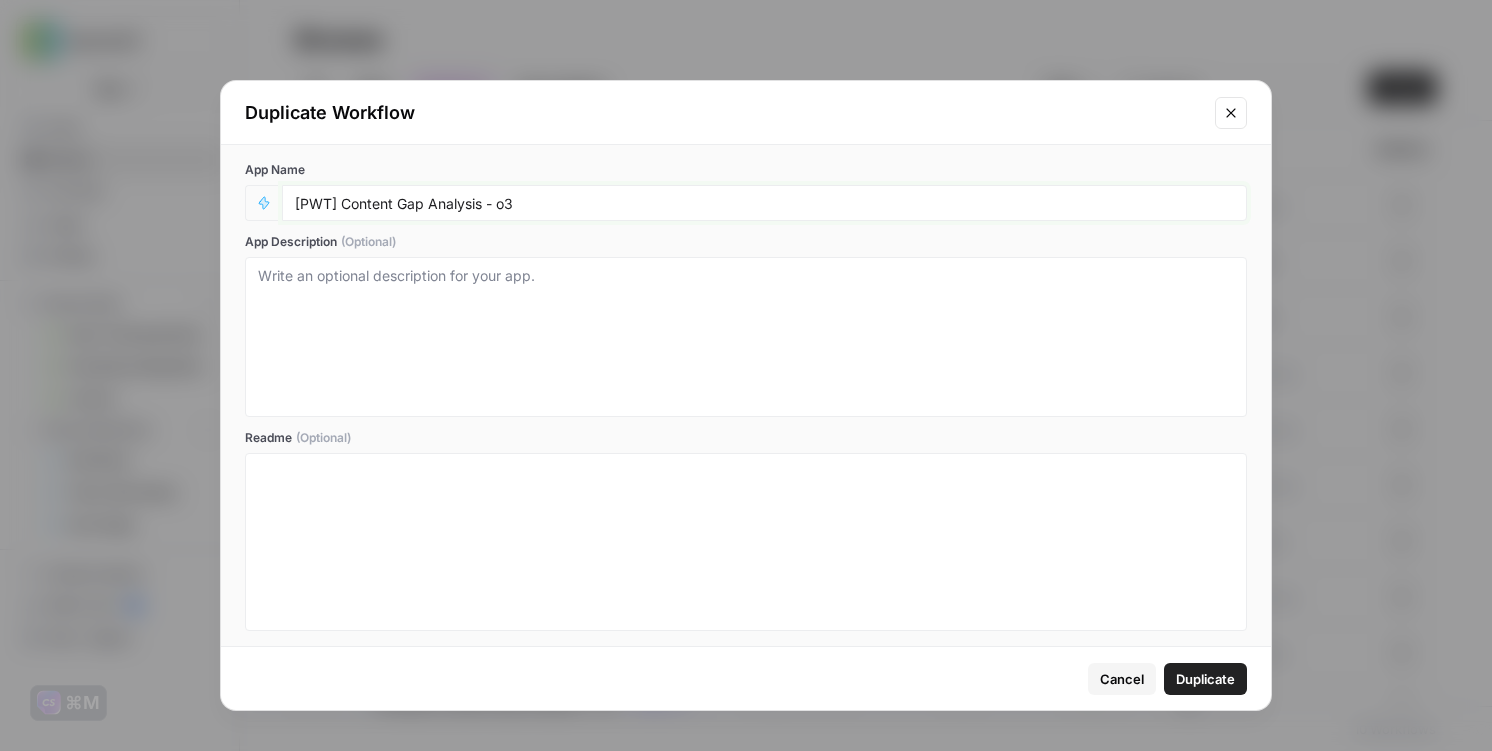 type on "[PWT] Content Gap Analysis - o3" 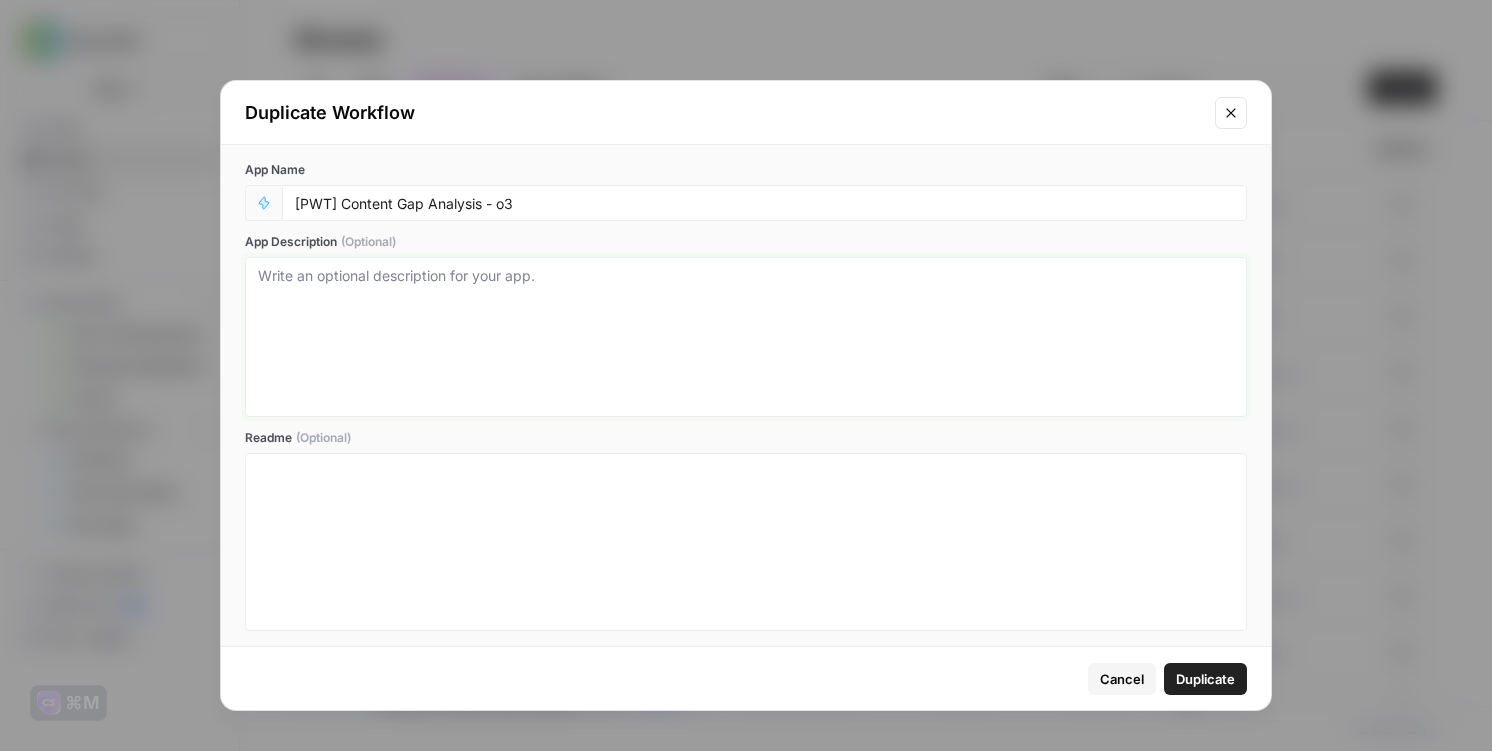 click on "App Description (Optional)" at bounding box center (746, 337) 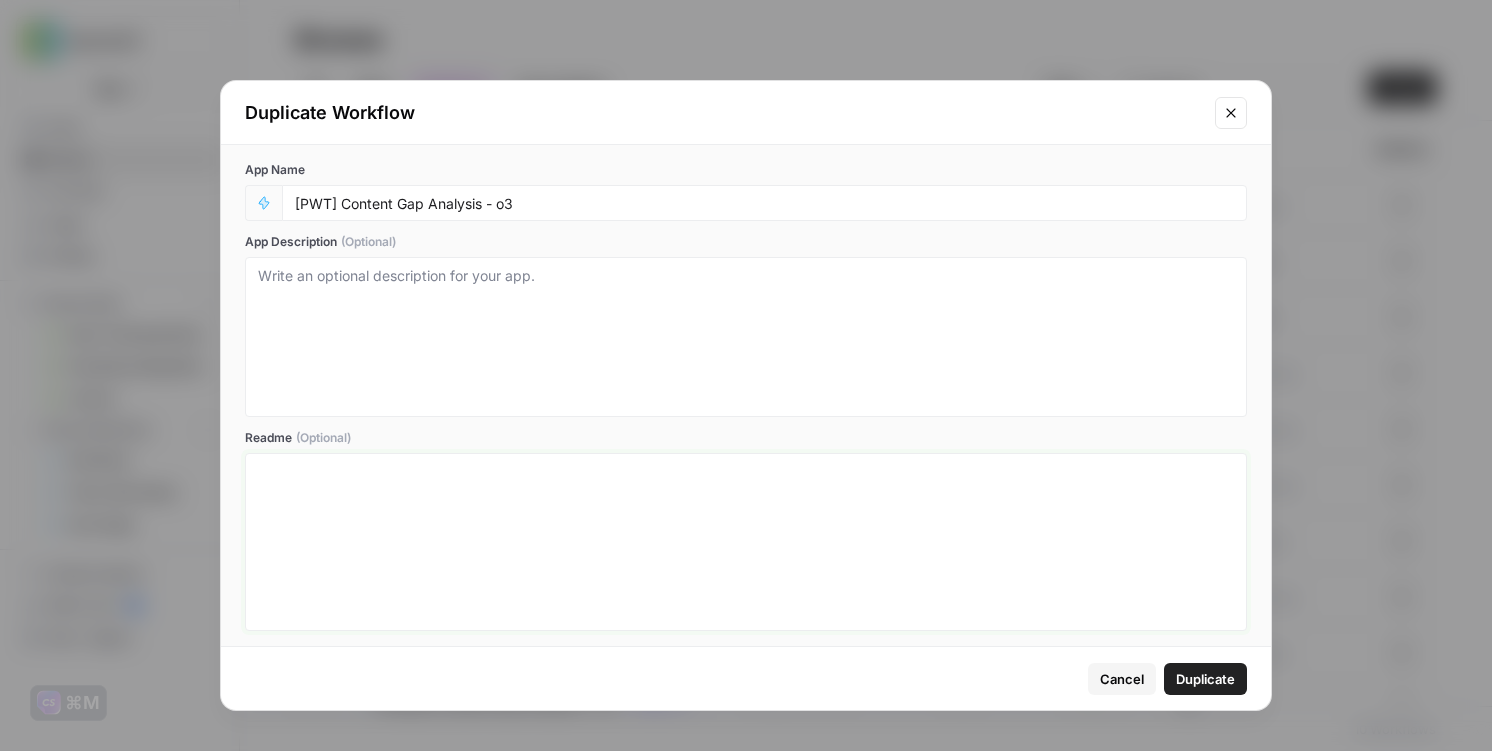 click at bounding box center (746, 542) 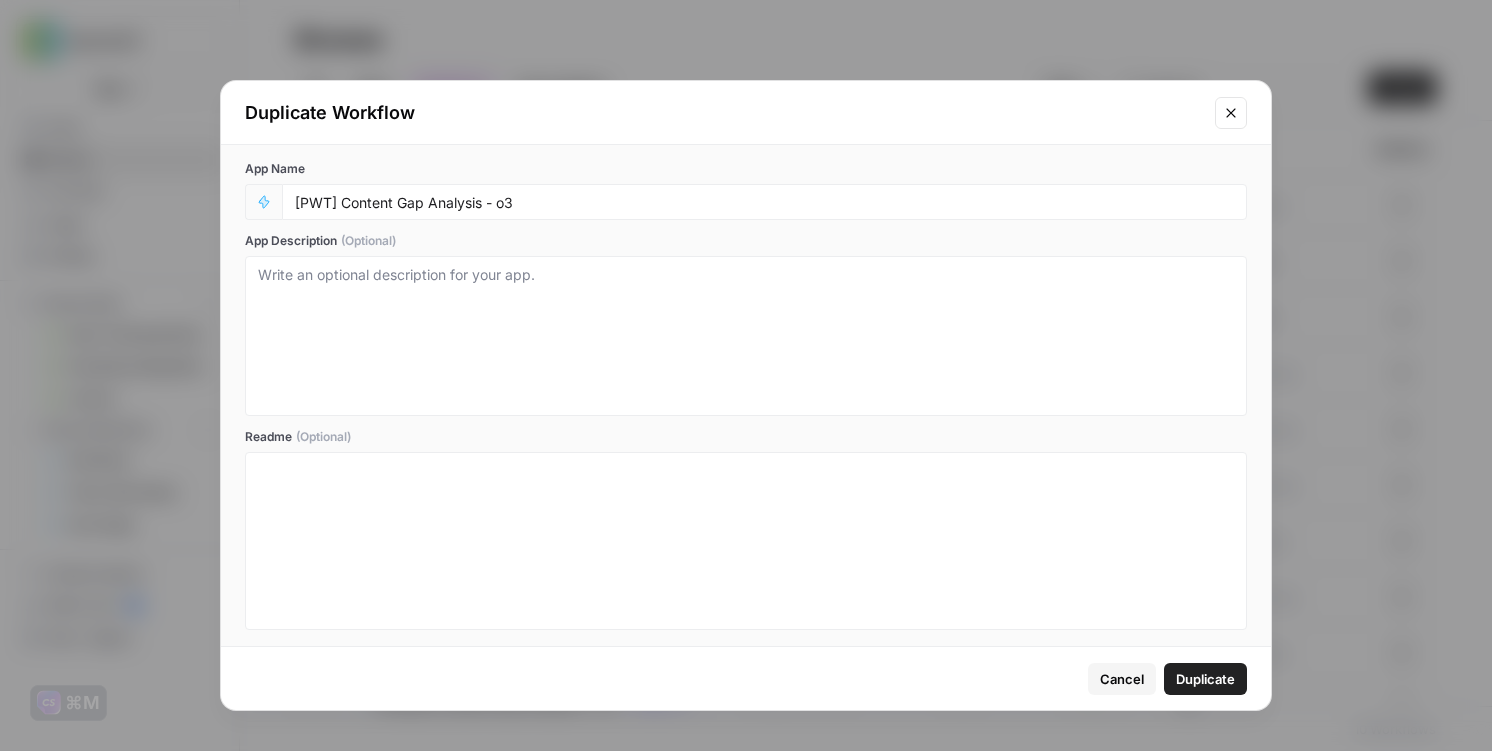 click on "Duplicate" at bounding box center (1205, 679) 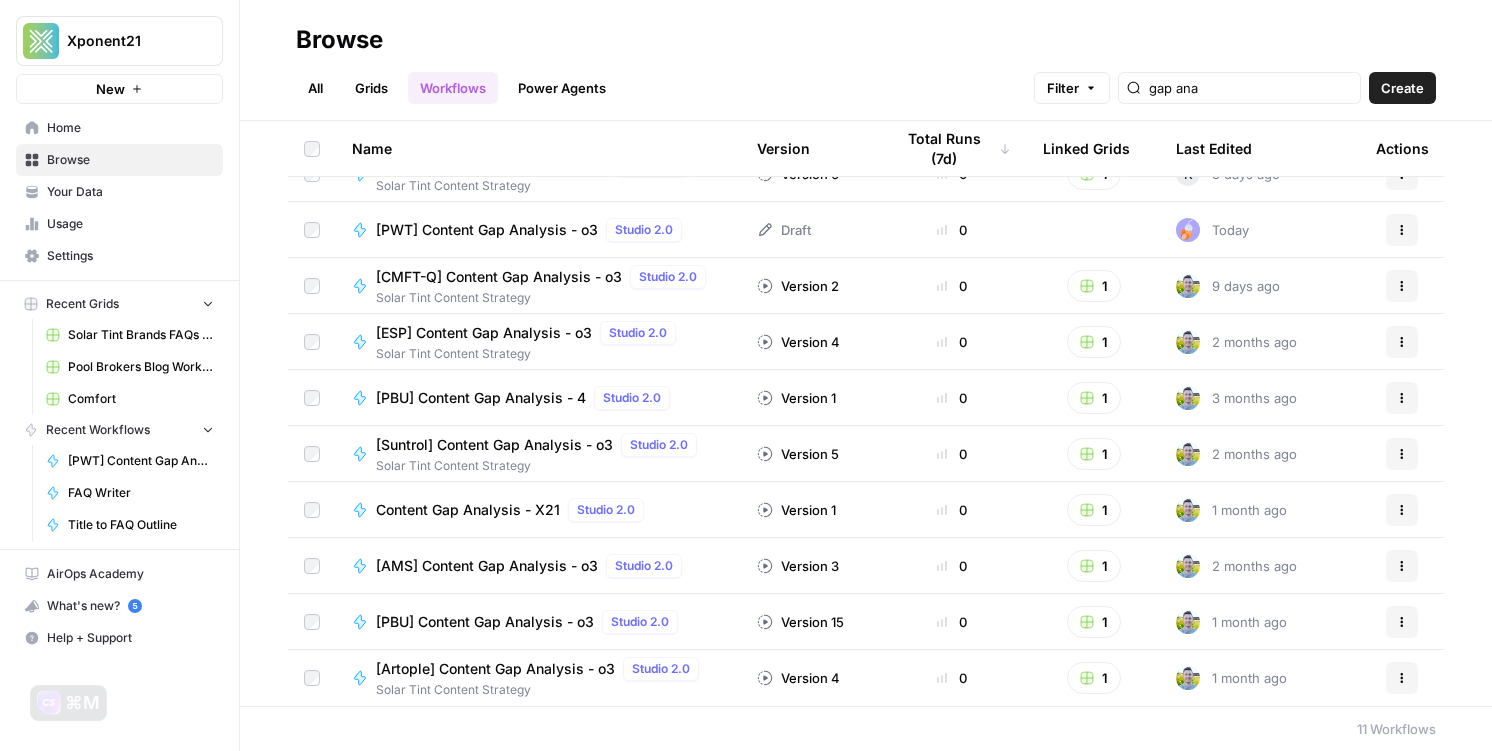 scroll, scrollTop: 0, scrollLeft: 0, axis: both 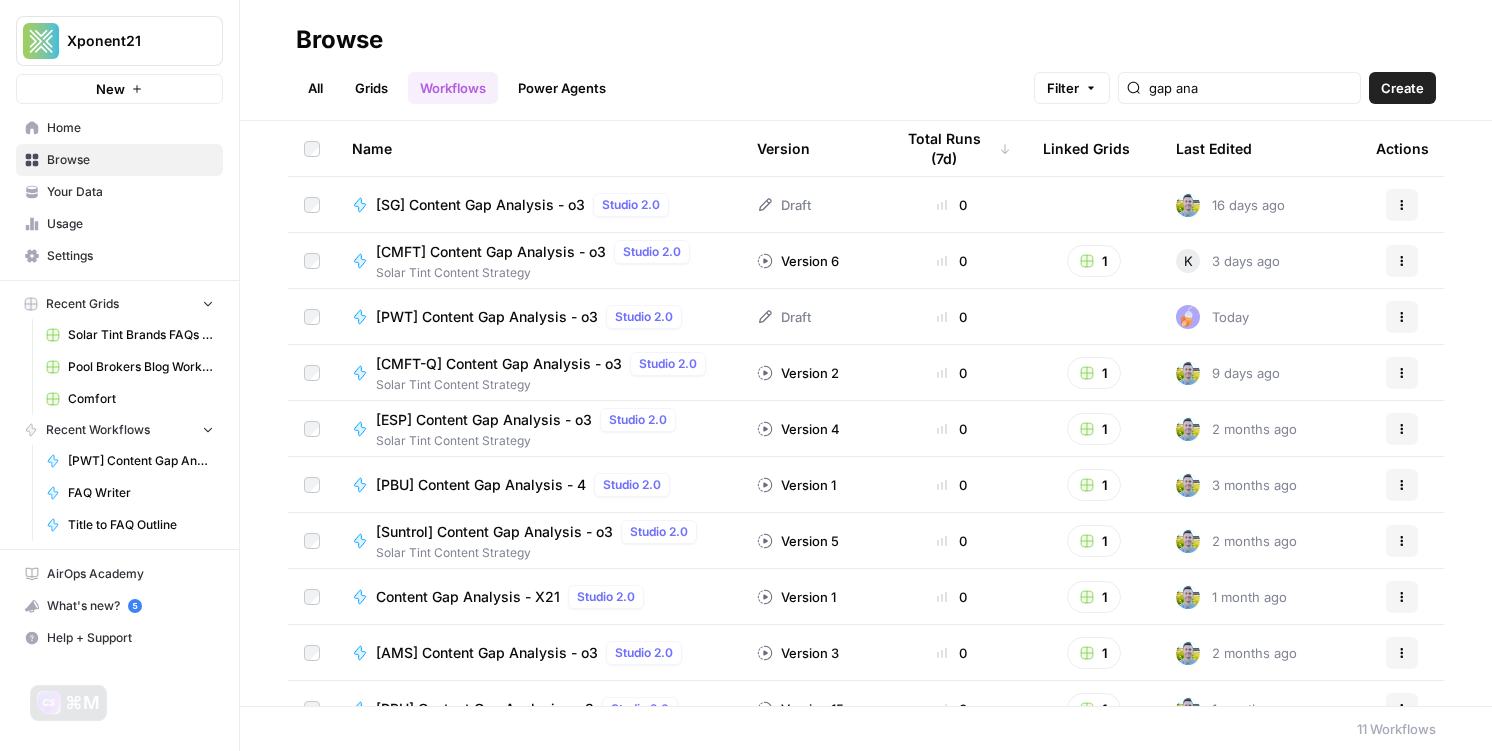 click on "[CMFT] Content Gap Analysis - o3" at bounding box center (491, 252) 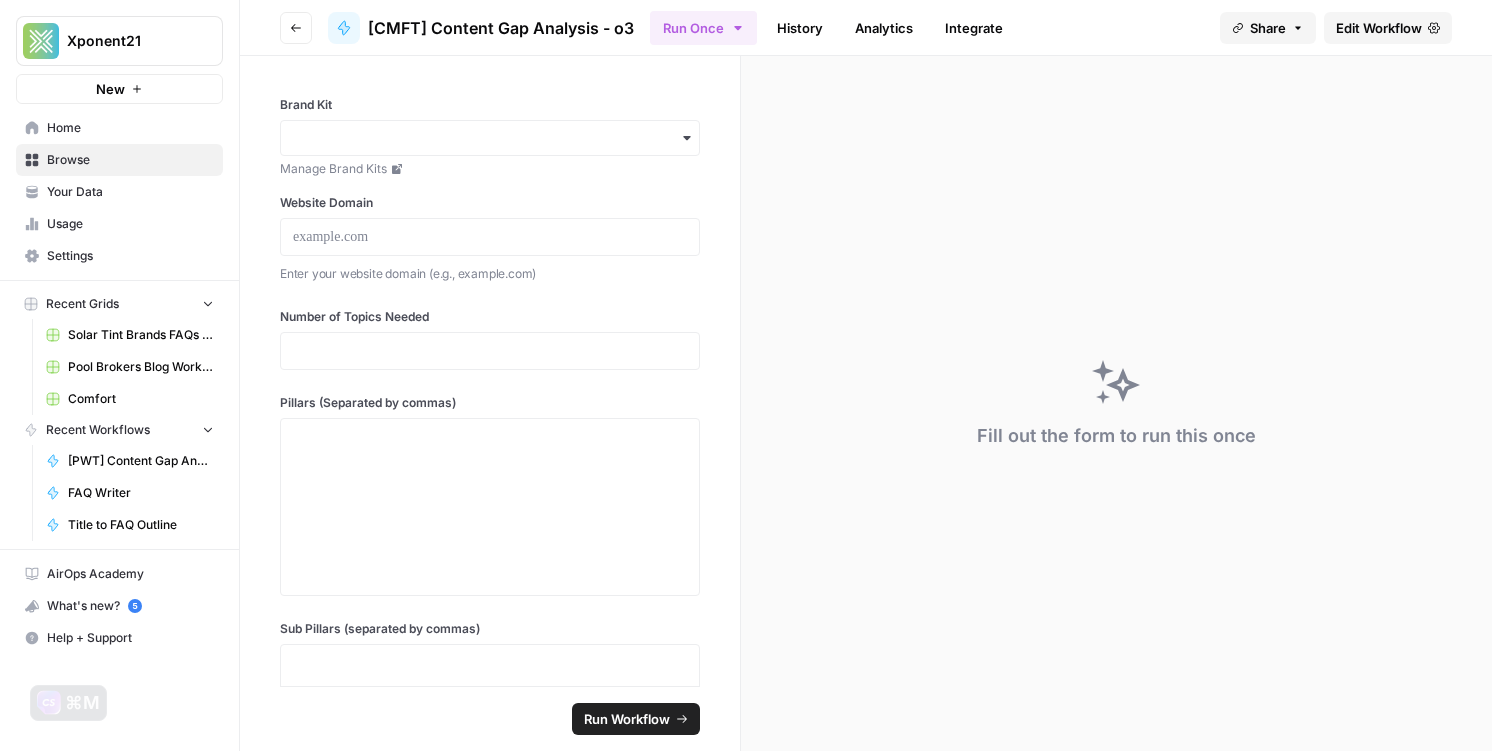 click 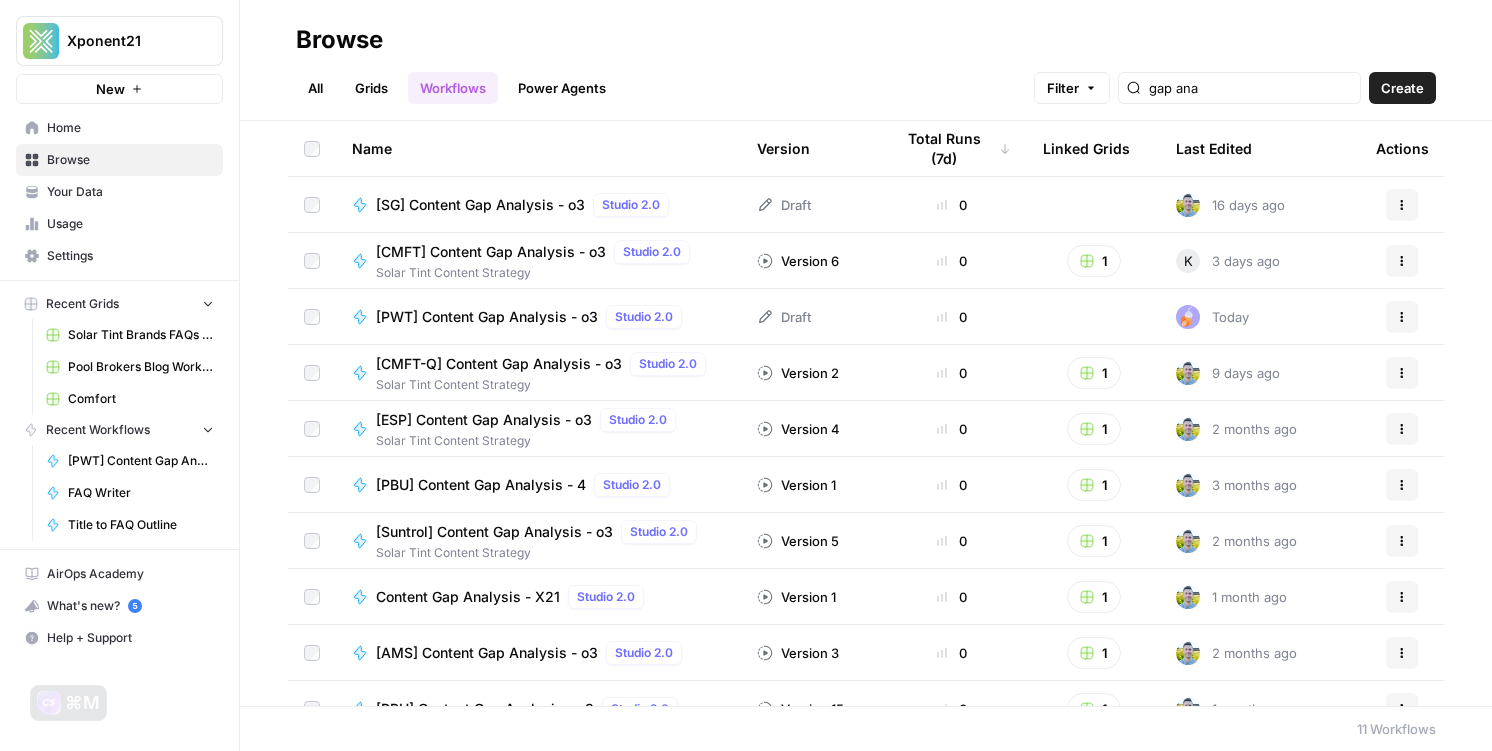 click on "[PWT] Content Gap Analysis - o3" at bounding box center [487, 317] 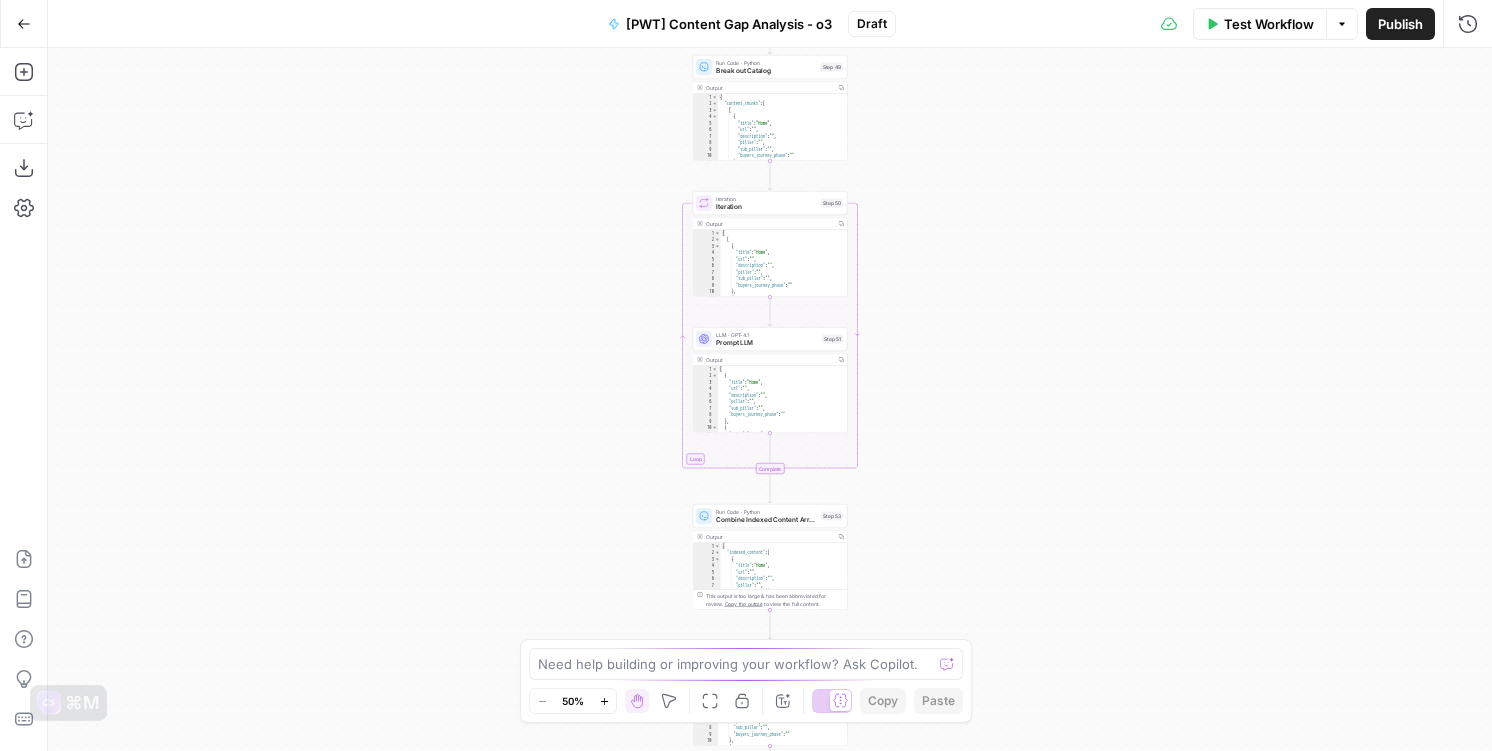 click on "Go Back" at bounding box center (30, 23) 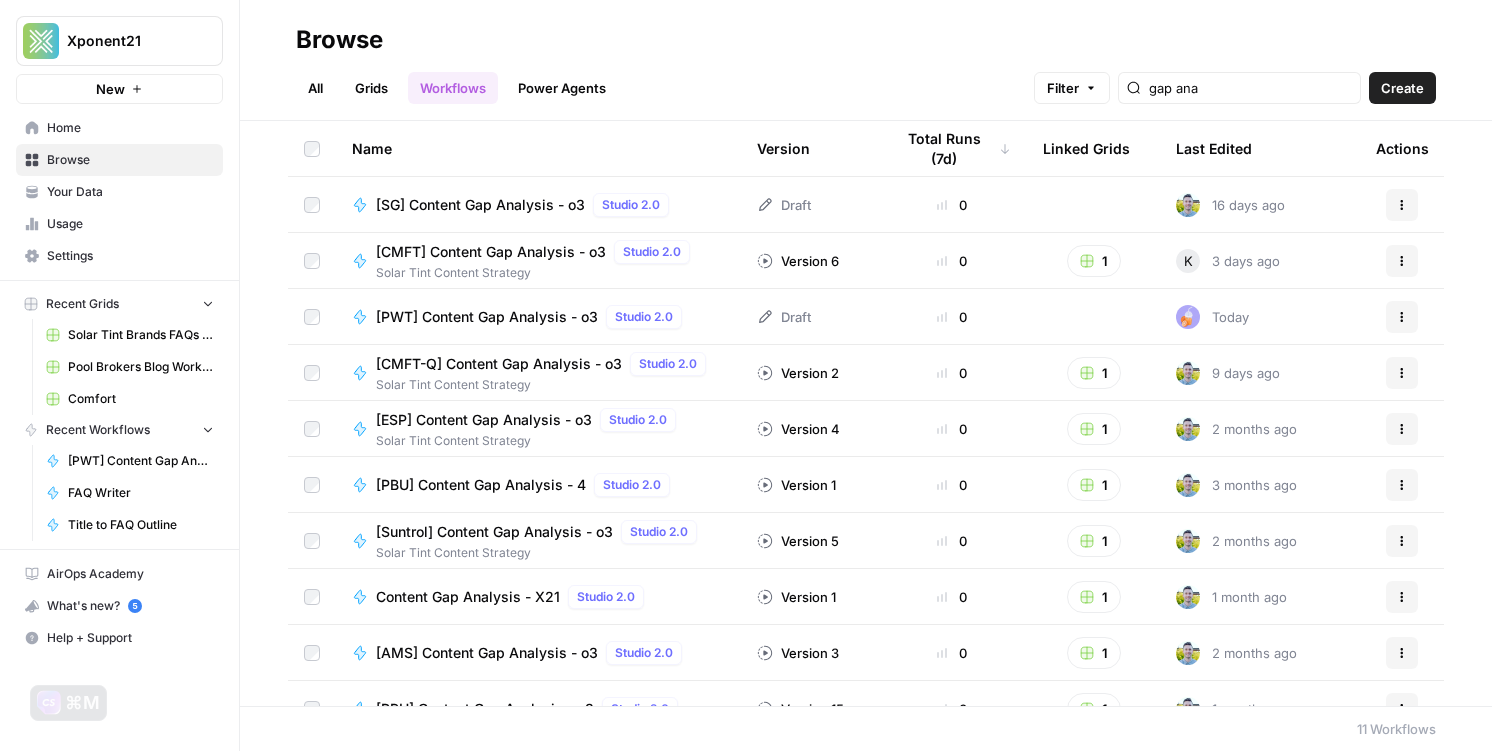 click on "Draft" at bounding box center [784, 317] 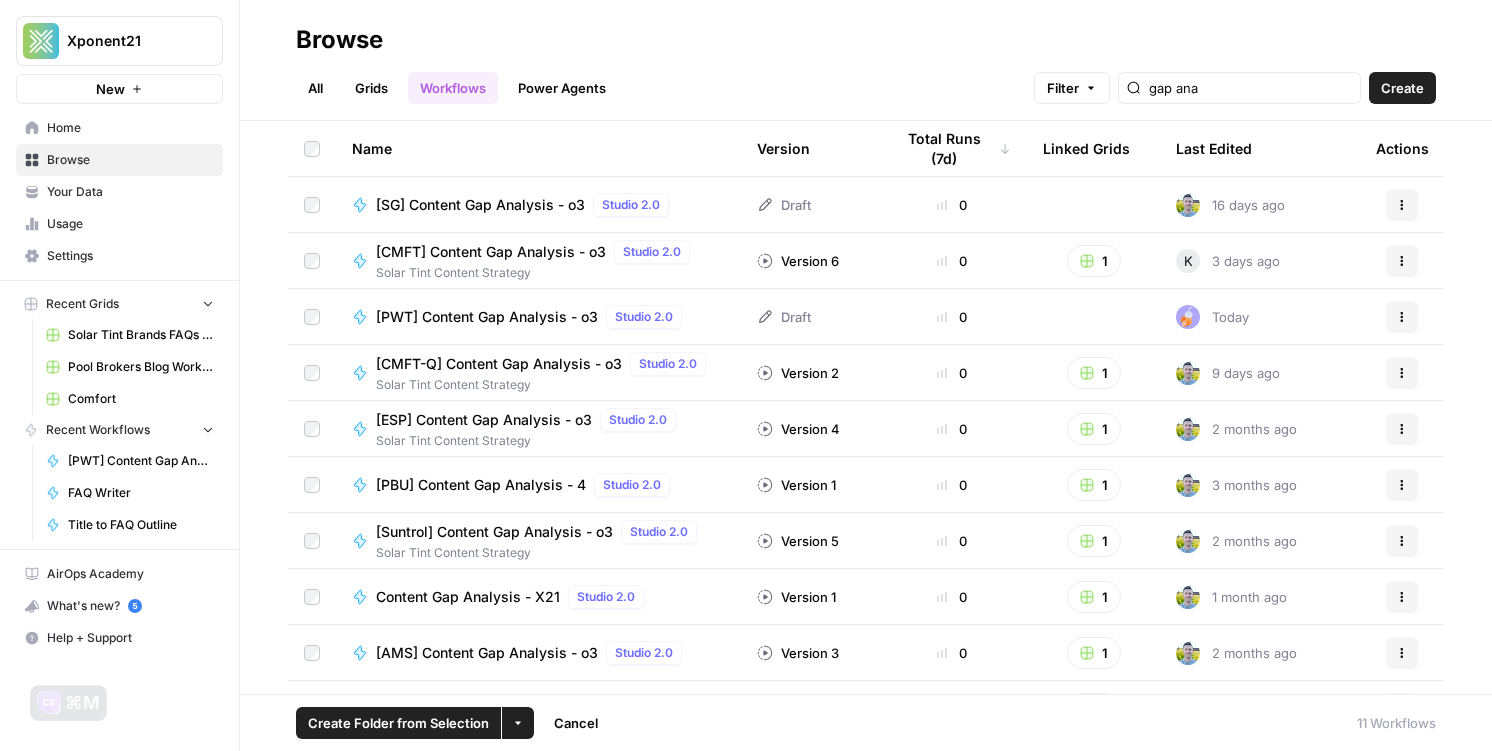 click on "[PWT] Content Gap Analysis - o3" at bounding box center (487, 317) 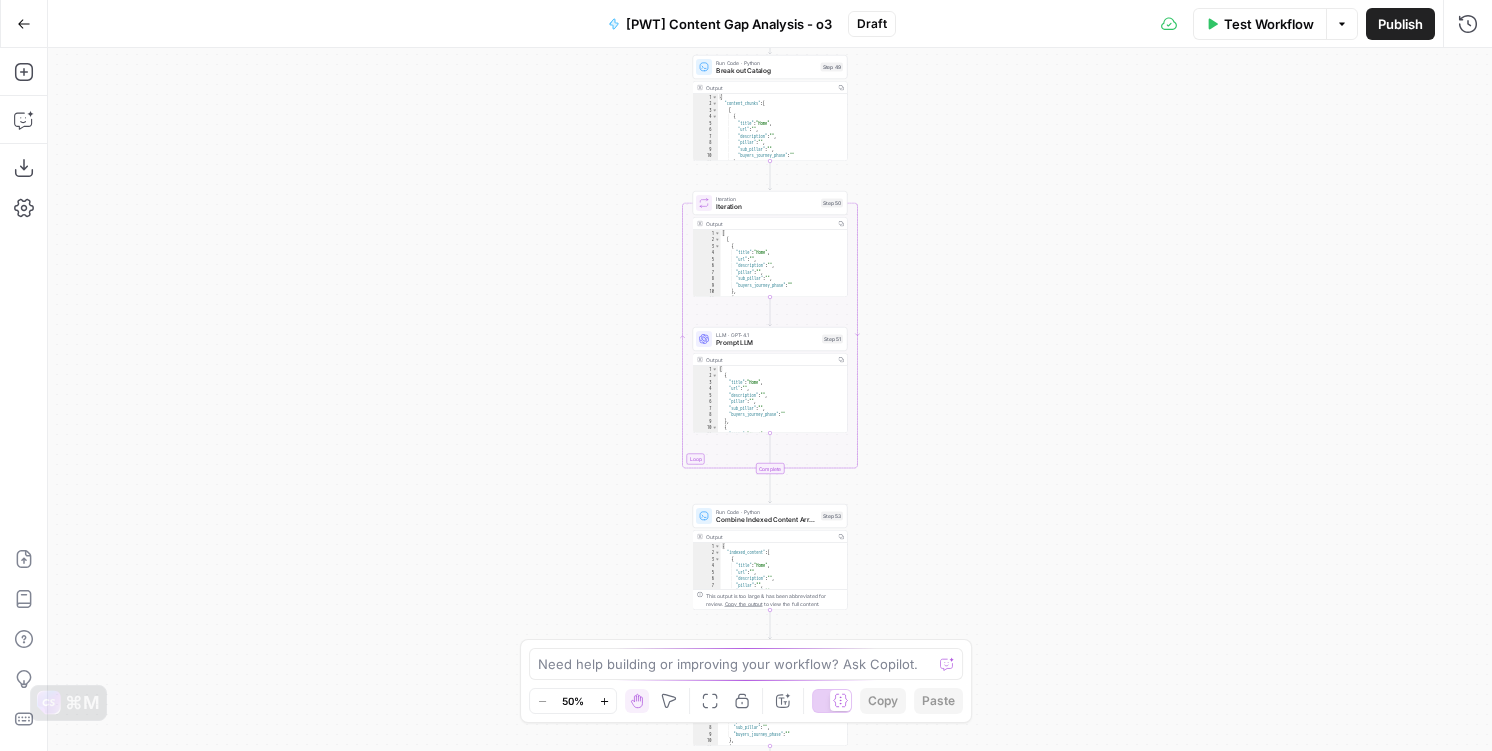 click 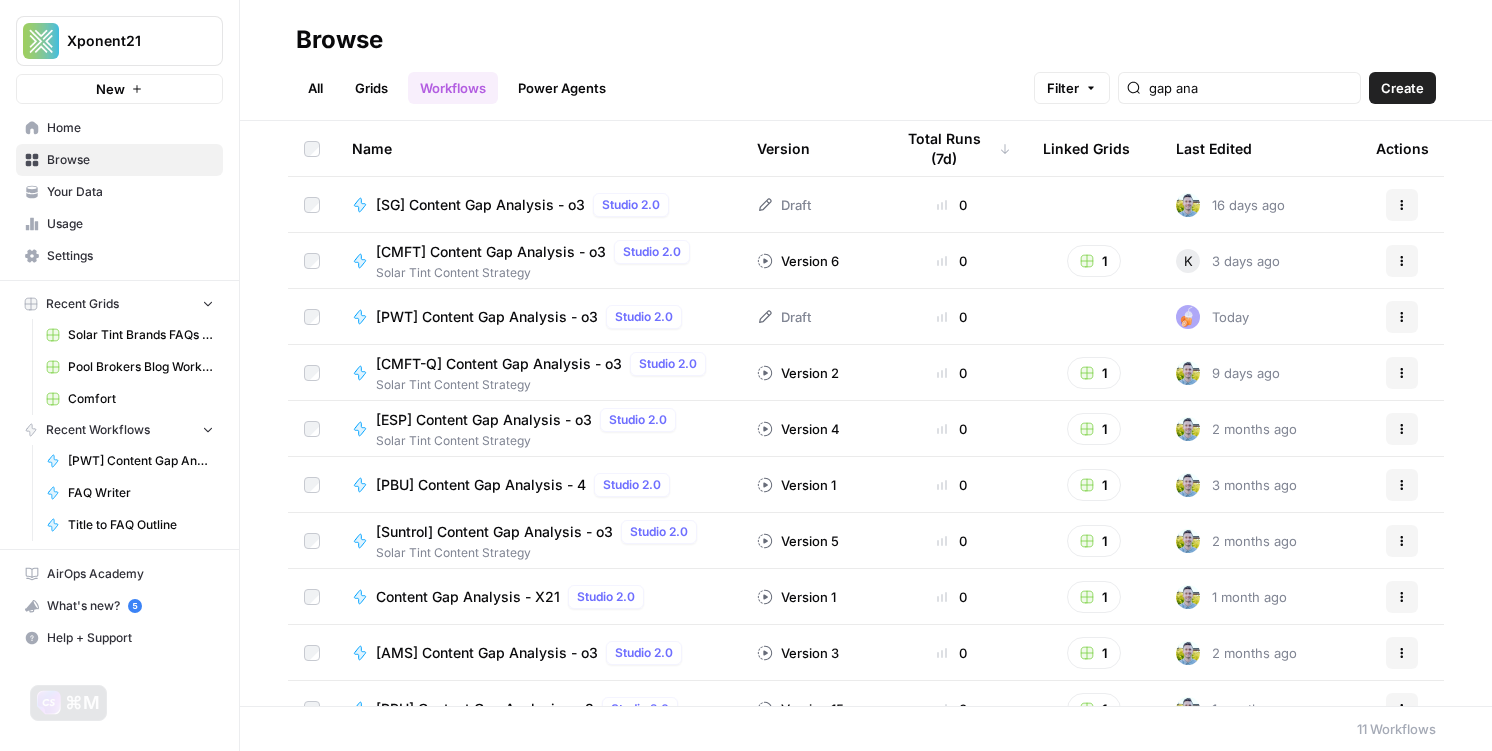 click on "Actions" at bounding box center [1402, 317] 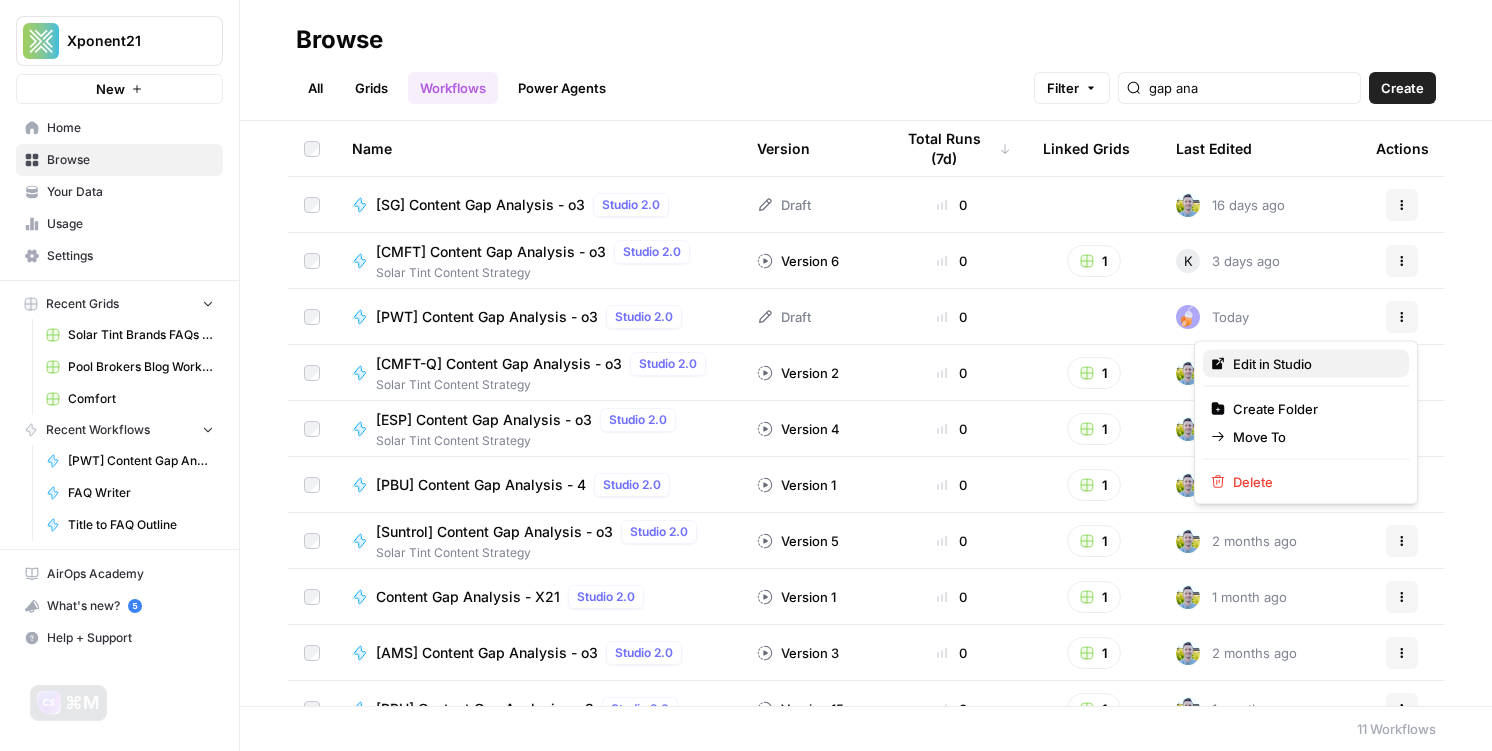 click on "Edit in Studio" at bounding box center (1306, 364) 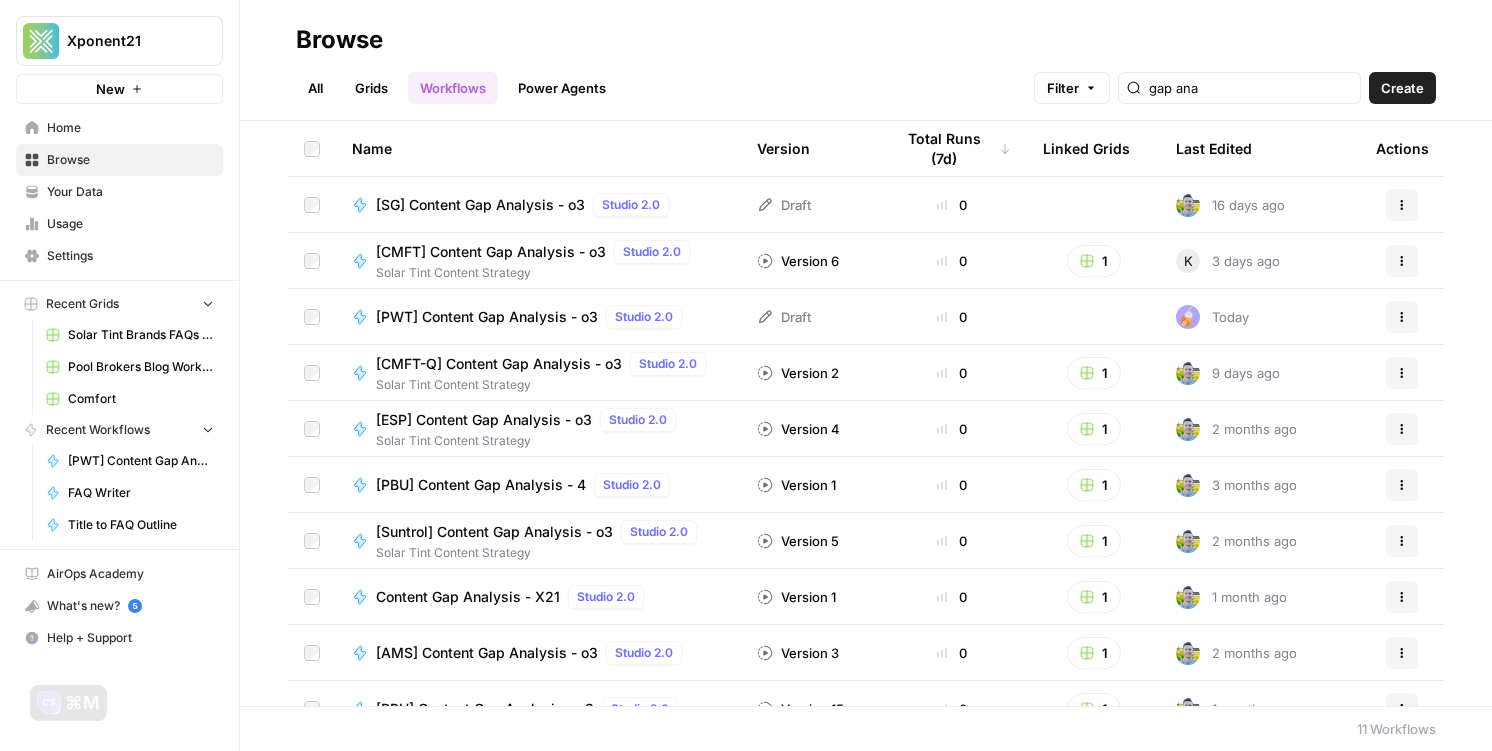 click on "Draft" at bounding box center (784, 317) 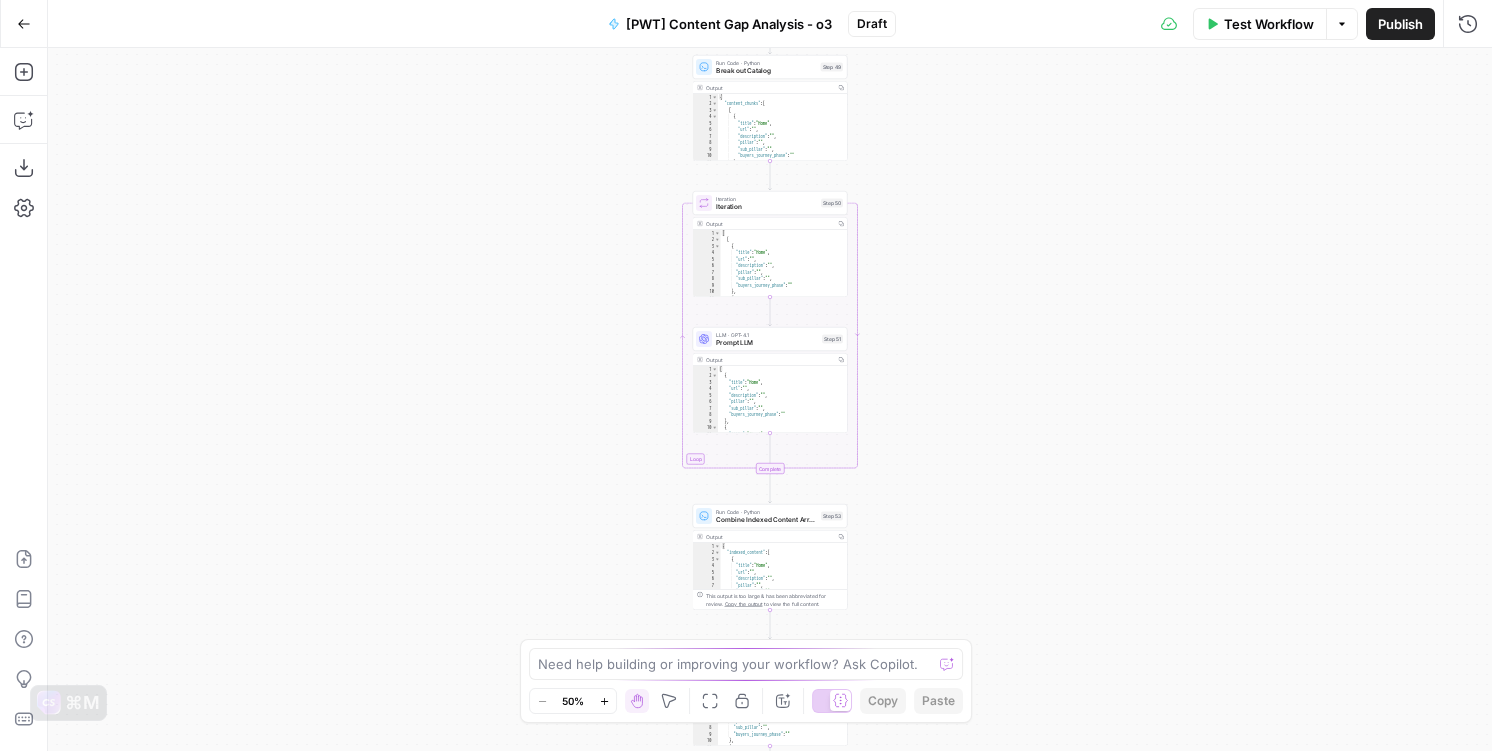 click on "Workflow Set Inputs Inputs Get Knowledge Base File Get Keyword Targets Step 13 Output Copy 1 2 3 4 5 6 [    {      "document_name" :  "[AMS] Content Catalog -           Keyword Universe.csv" ,      "records" :  [         {           "__text" :  "am soil \n\n              ----- \n\n 165000 \n\n              ----- \n\n High \n\n ----- \n\n 0              .36 \n\n ----- \n\n 1.54 \n\n              ----- \n\n Awareness" ,     XXXXXXXXXXXXXXXXXXXXXXXXXXXXXXXXXXXXXXXXXXXXXXXXXXXXXXXXXXXXXXXXXXXXXXXXXXXXXXXXXXXXXXXXXXXXXXXXXXXXXXXXXXXXXXXXXXXXXXXXXXXXXXXXXXXXXXXXXXXXXXXXXXXXXXXXXXXXXXXXXXXXXXXXXXXXXXXXXXXXXXXXXXXXXXXXXXXXXXXXXXXXXXXXXXXXXXXXXXXXXXXXXXXXXXXXXXXXXXXXXXXXXXXXXXXXXXXXXXXXXXXXXXXXXXXXXXXXXXXXXXXXXXXXXXXXXXXXXXXXXXXXXXXXXXXXXXXXXXXXXXXXXXXXXXXXXXXXXXXXXXXXXXXXXXXXXXXXXXXXXXXXXXXXXXXXXXXXXXXXXXXXXXXXXXXXXXXXXXXXXXXXXXXXXXXXXXXXXXXXXXXXXXXXXXXXXXXXXXXXXXXXXXXXXXXXXXXXXXXXXXXXXXXXXXXXXXXXXXXXXXXXXXXXXXXXXXXXXXXXXXXXXXXXXXXX   Copy the output   Step 45" at bounding box center (770, 399) 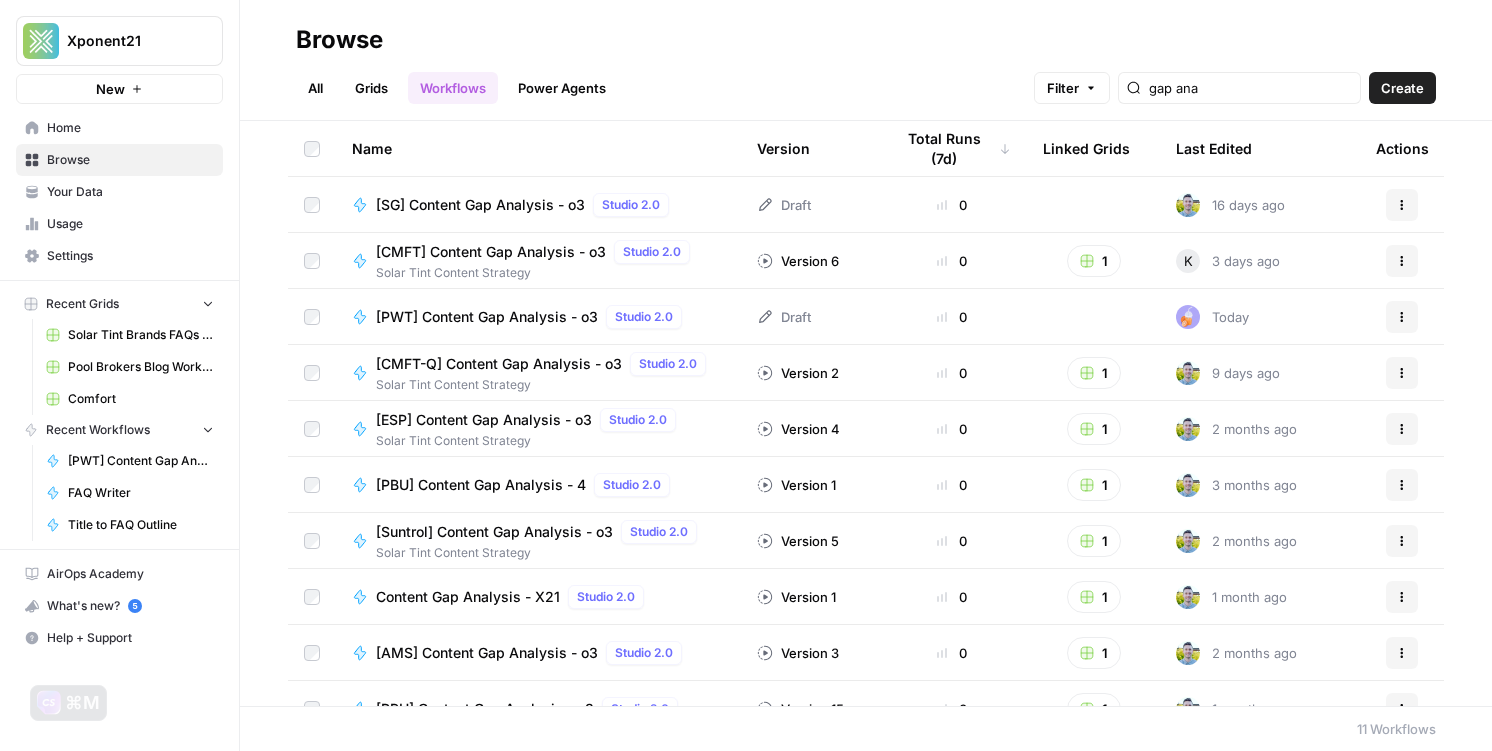 click on "Today" at bounding box center (1212, 317) 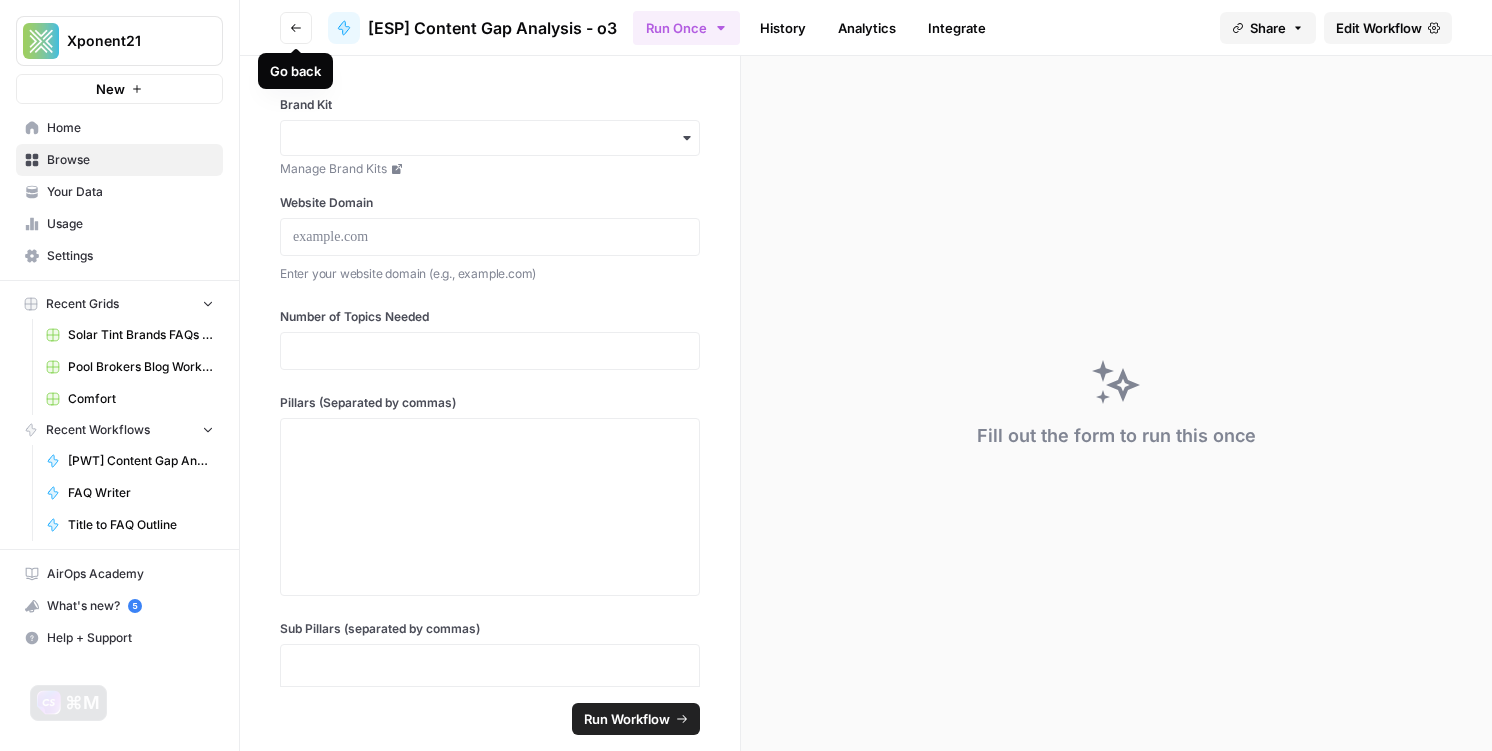 click 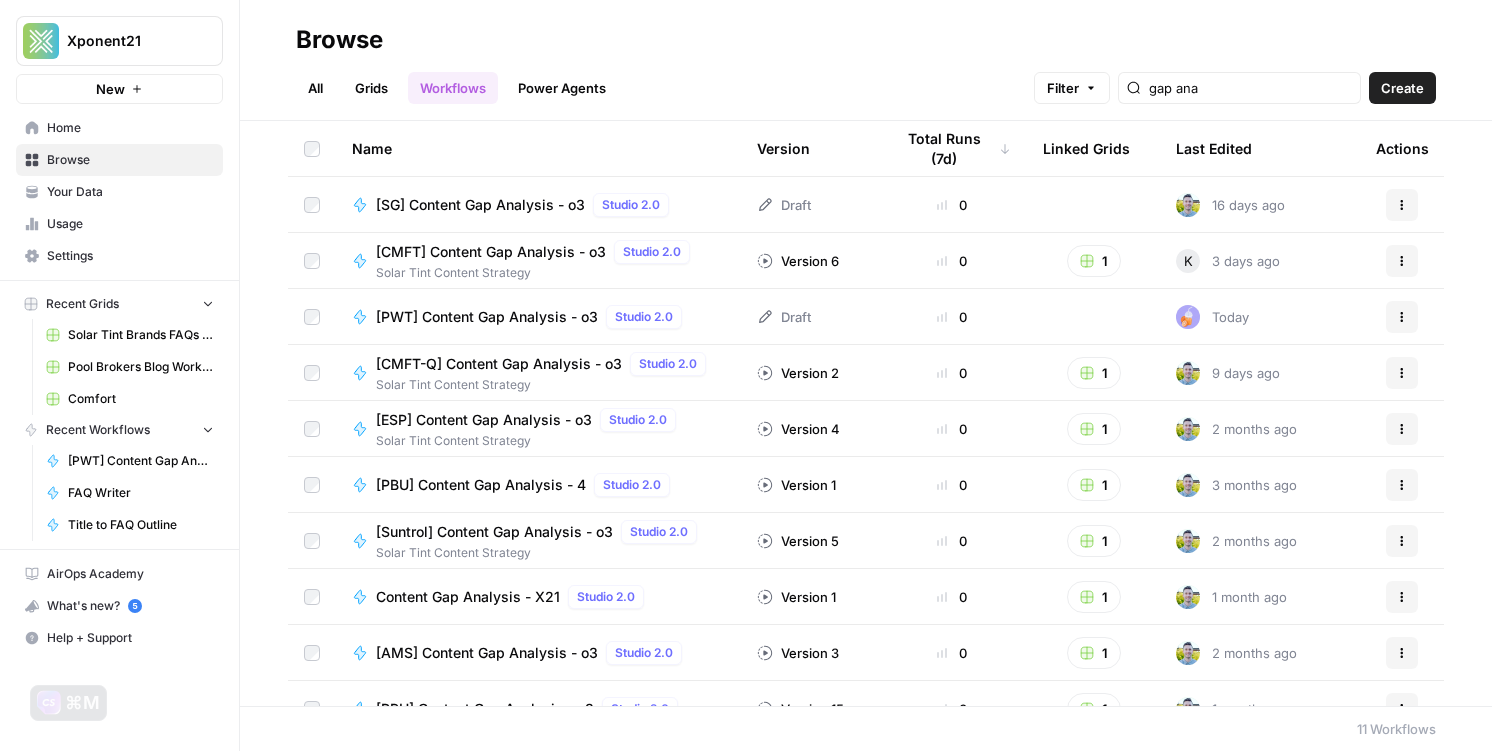 click on "[PWT] Content Gap Analysis - o3" at bounding box center (487, 317) 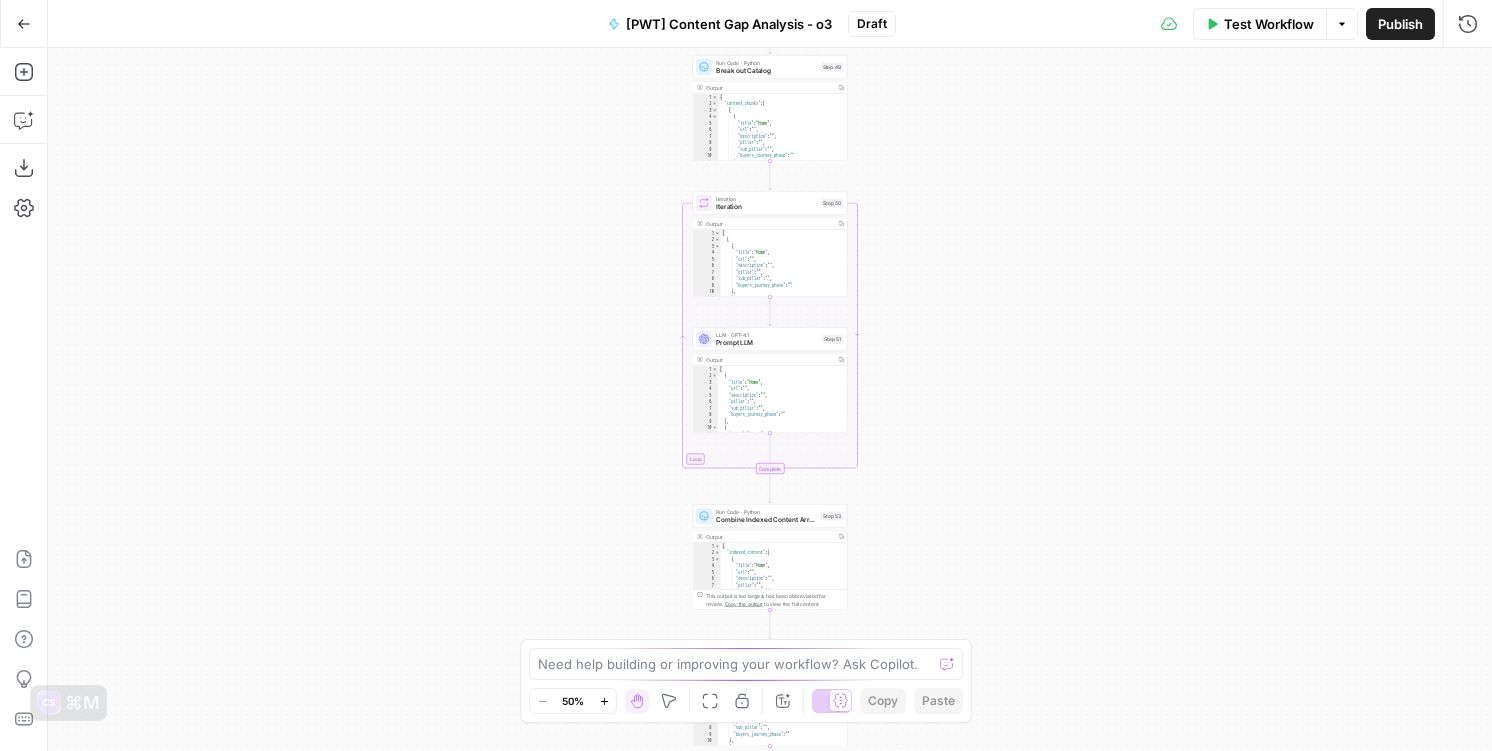 click on "Workflow Set Inputs Inputs Get Knowledge Base File Get Keyword Targets Step 13 Output Copy 1 2 3 4 5 6 [    {      "document_name" :  "[AMS] Content Catalog -           Keyword Universe.csv" ,      "records" :  [         {           "__text" :  "am soil \n\n              ----- \n\n 165000 \n\n              ----- \n\n High \n\n ----- \n\n 0              .36 \n\n ----- \n\n 1.54 \n\n              ----- \n\n Awareness" ,     XXXXXXXXXXXXXXXXXXXXXXXXXXXXXXXXXXXXXXXXXXXXXXXXXXXXXXXXXXXXXXXXXXXXXXXXXXXXXXXXXXXXXXXXXXXXXXXXXXXXXXXXXXXXXXXXXXXXXXXXXXXXXXXXXXXXXXXXXXXXXXXXXXXXXXXXXXXXXXXXXXXXXXXXXXXXXXXXXXXXXXXXXXXXXXXXXXXXXXXXXXXXXXXXXXXXXXXXXXXXXXXXXXXXXXXXXXXXXXXXXXXXXXXXXXXXXXXXXXXXXXXXXXXXXXXXXXXXXXXXXXXXXXXXXXXXXXXXXXXXXXXXXXXXXXXXXXXXXXXXXXXXXXXXXXXXXXXXXXXXXXXXXXXXXXXXXXXXXXXXXXXXXXXXXXXXXXXXXXXXXXXXXXXXXXXXXXXXXXXXXXXXXXXXXXXXXXXXXXXXXXXXXXXXXXXXXXXXXXXXXXXXXXXXXXXXXXXXXXXXXXXXXXXXXXXXXXXXXXXXXXXXXXXXXXXXXXXXXXXXXXXXXXXXXXXX   Copy the output   Step 45" at bounding box center [770, 399] 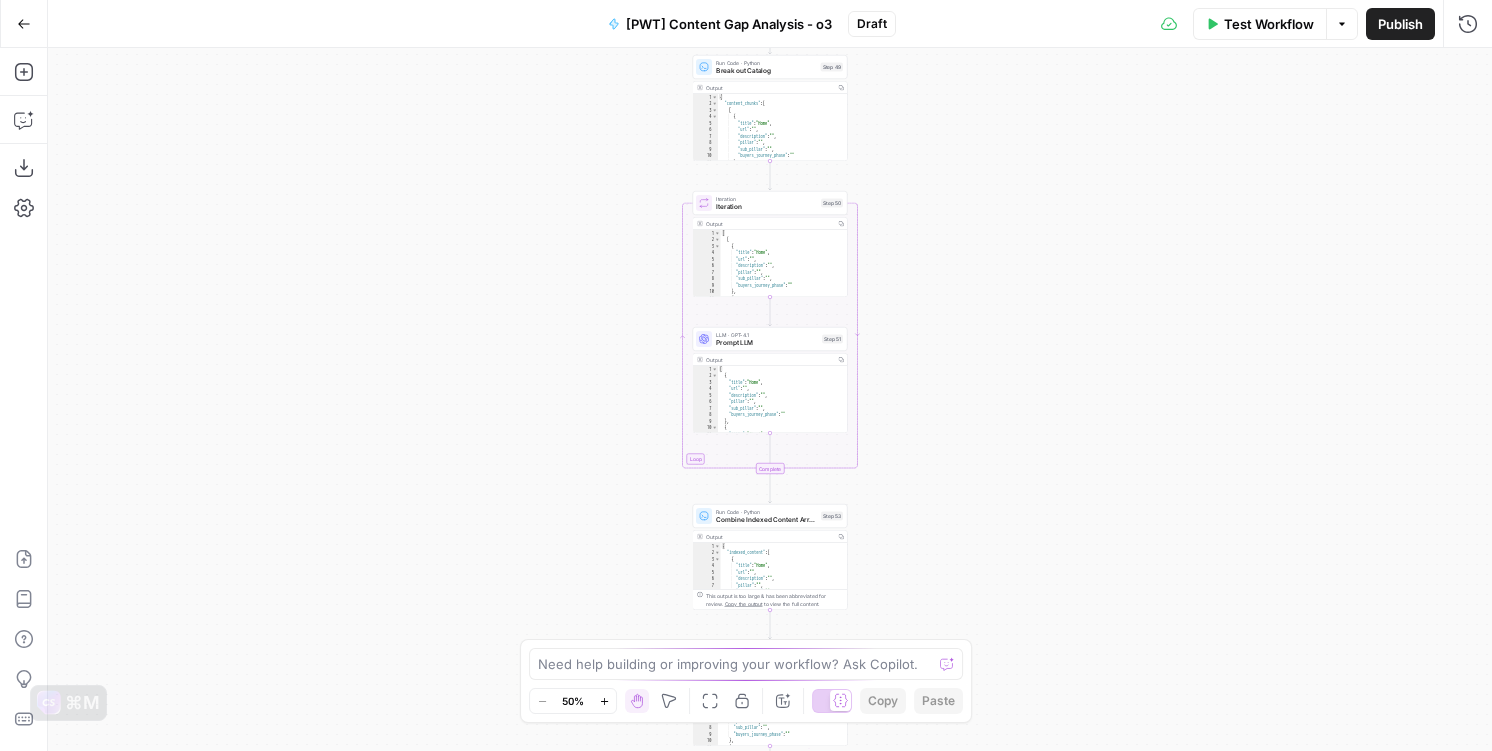 click on "Workflow Set Inputs Inputs Get Knowledge Base File Get Keyword Targets Step 13 Output Copy 1 2 3 4 5 6 [    {      "document_name" :  "[AMS] Content Catalog -           Keyword Universe.csv" ,      "records" :  [         {           "__text" :  "am soil \n\n              ----- \n\n 165000 \n\n              ----- \n\n High \n\n ----- \n\n 0              .36 \n\n ----- \n\n 1.54 \n\n              ----- \n\n Awareness" ,     XXXXXXXXXXXXXXXXXXXXXXXXXXXXXXXXXXXXXXXXXXXXXXXXXXXXXXXXXXXXXXXXXXXXXXXXXXXXXXXXXXXXXXXXXXXXXXXXXXXXXXXXXXXXXXXXXXXXXXXXXXXXXXXXXXXXXXXXXXXXXXXXXXXXXXXXXXXXXXXXXXXXXXXXXXXXXXXXXXXXXXXXXXXXXXXXXXXXXXXXXXXXXXXXXXXXXXXXXXXXXXXXXXXXXXXXXXXXXXXXXXXXXXXXXXXXXXXXXXXXXXXXXXXXXXXXXXXXXXXXXXXXXXXXXXXXXXXXXXXXXXXXXXXXXXXXXXXXXXXXXXXXXXXXXXXXXXXXXXXXXXXXXXXXXXXXXXXXXXXXXXXXXXXXXXXXXXXXXXXXXXXXXXXXXXXXXXXXXXXXXXXXXXXXXXXXXXXXXXXXXXXXXXXXXXXXXXXXXXXXXXXXXXXXXXXXXXXXXXXXXXXXXXXXXXXXXXXXXXXXXXXXXXXXXXXXXXXXXXXXXXXXXXXXXXXX   Copy the output   Step 45" at bounding box center [770, 399] 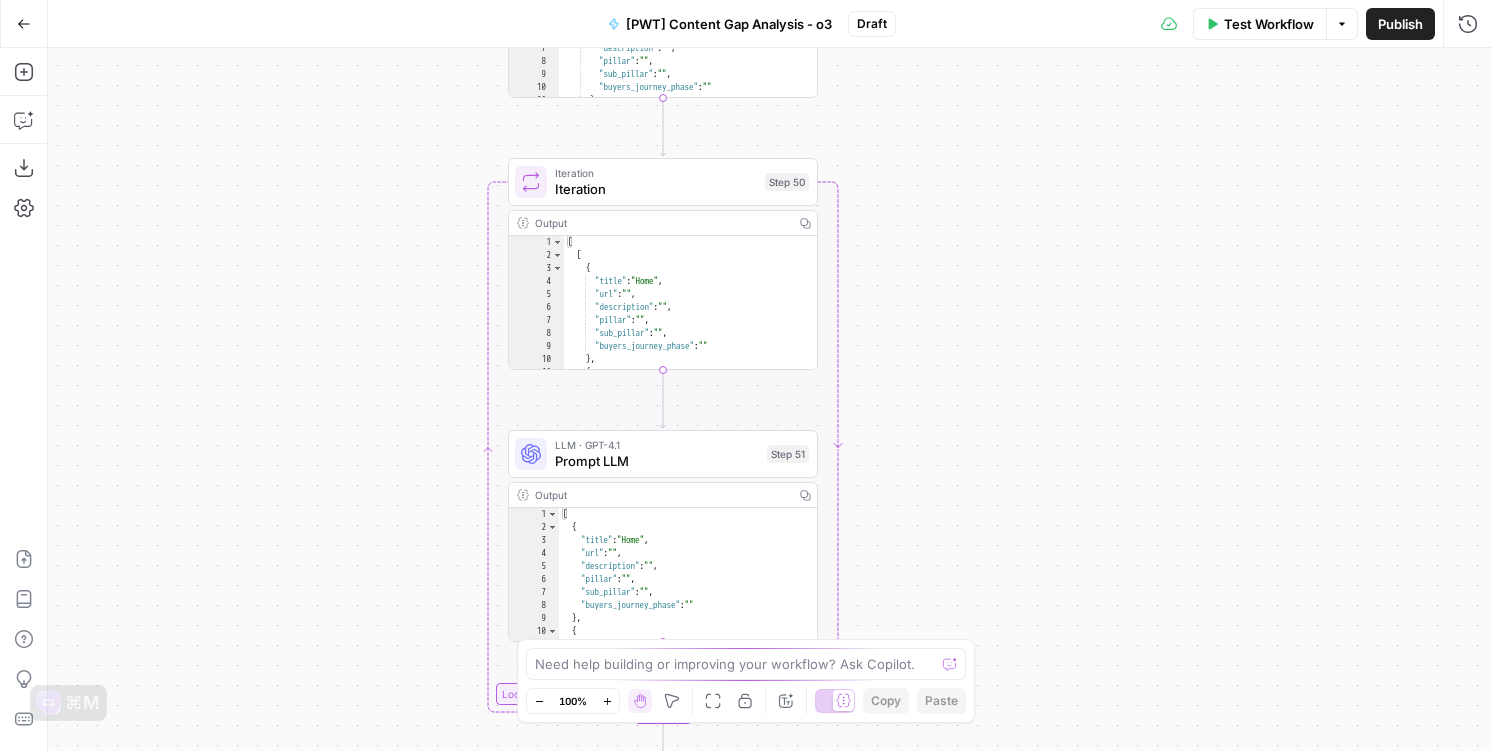 click on "Workflow Set Inputs Inputs Get Knowledge Base File Get Keyword Targets Step 13 Output Copy 1 2 3 4 5 6 [    {      "document_name" :  "[AMS] Content Catalog -           Keyword Universe.csv" ,      "records" :  [         {           "__text" :  "am soil \n\n              ----- \n\n 165000 \n\n              ----- \n\n High \n\n ----- \n\n 0              .36 \n\n ----- \n\n 1.54 \n\n              ----- \n\n Awareness" ,     XXXXXXXXXXXXXXXXXXXXXXXXXXXXXXXXXXXXXXXXXXXXXXXXXXXXXXXXXXXXXXXXXXXXXXXXXXXXXXXXXXXXXXXXXXXXXXXXXXXXXXXXXXXXXXXXXXXXXXXXXXXXXXXXXXXXXXXXXXXXXXXXXXXXXXXXXXXXXXXXXXXXXXXXXXXXXXXXXXXXXXXXXXXXXXXXXXXXXXXXXXXXXXXXXXXXXXXXXXXXXXXXXXXXXXXXXXXXXXXXXXXXXXXXXXXXXXXXXXXXXXXXXXXXXXXXXXXXXXXXXXXXXXXXXXXXXXXXXXXXXXXXXXXXXXXXXXXXXXXXXXXXXXXXXXXXXXXXXXXXXXXXXXXXXXXXXXXXXXXXXXXXXXXXXXXXXXXXXXXXXXXXXXXXXXXXXXXXXXXXXXXXXXXXXXXXXXXXXXXXXXXXXXXXXXXXXXXXXXXXXXXXXXXXXXXXXXXXXXXXXXXXXXXXXXXXXXXXXXXXXXXXXXXXXXXXXXXXXXXXXXXXXXXXXXXX   Copy the output   Step 45" at bounding box center [770, 399] 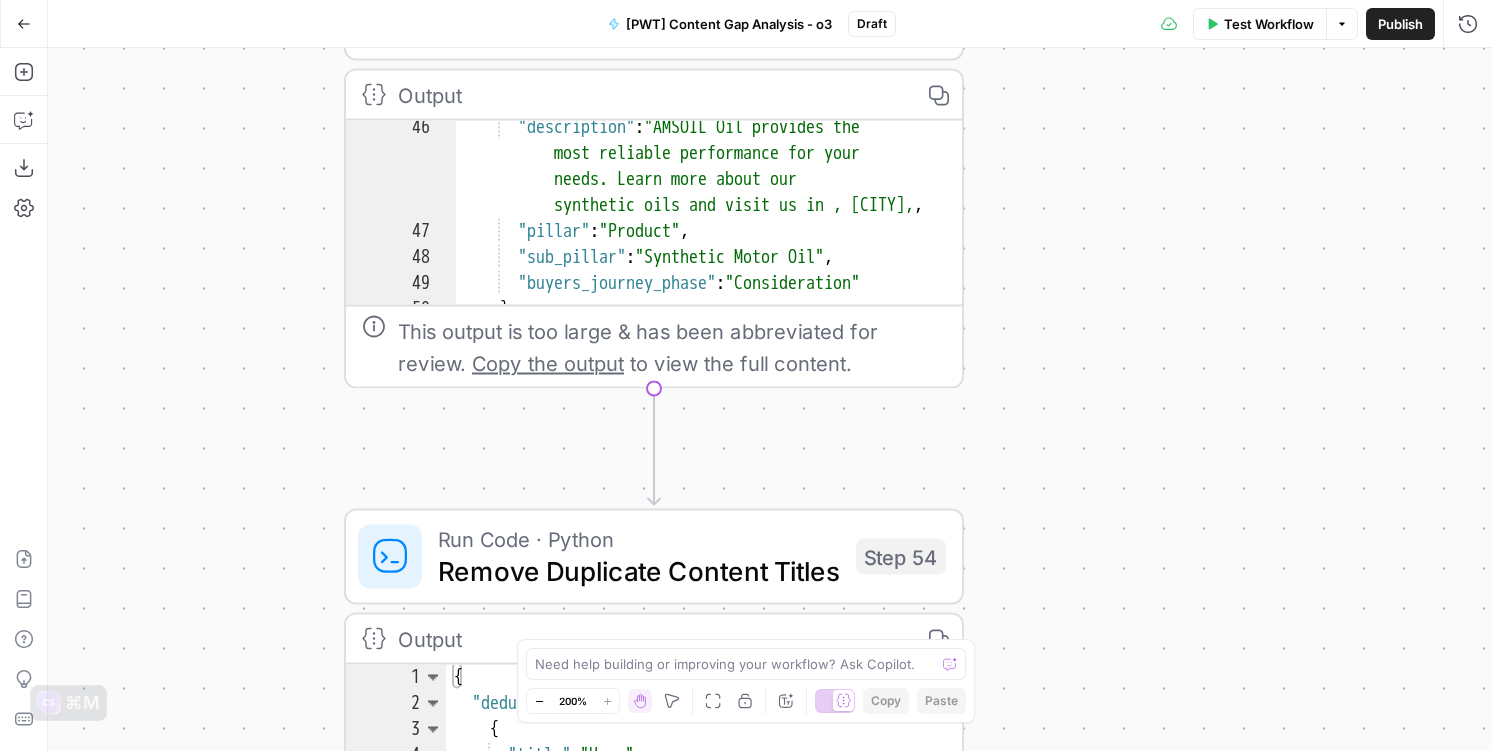scroll, scrollTop: 645, scrollLeft: 0, axis: vertical 